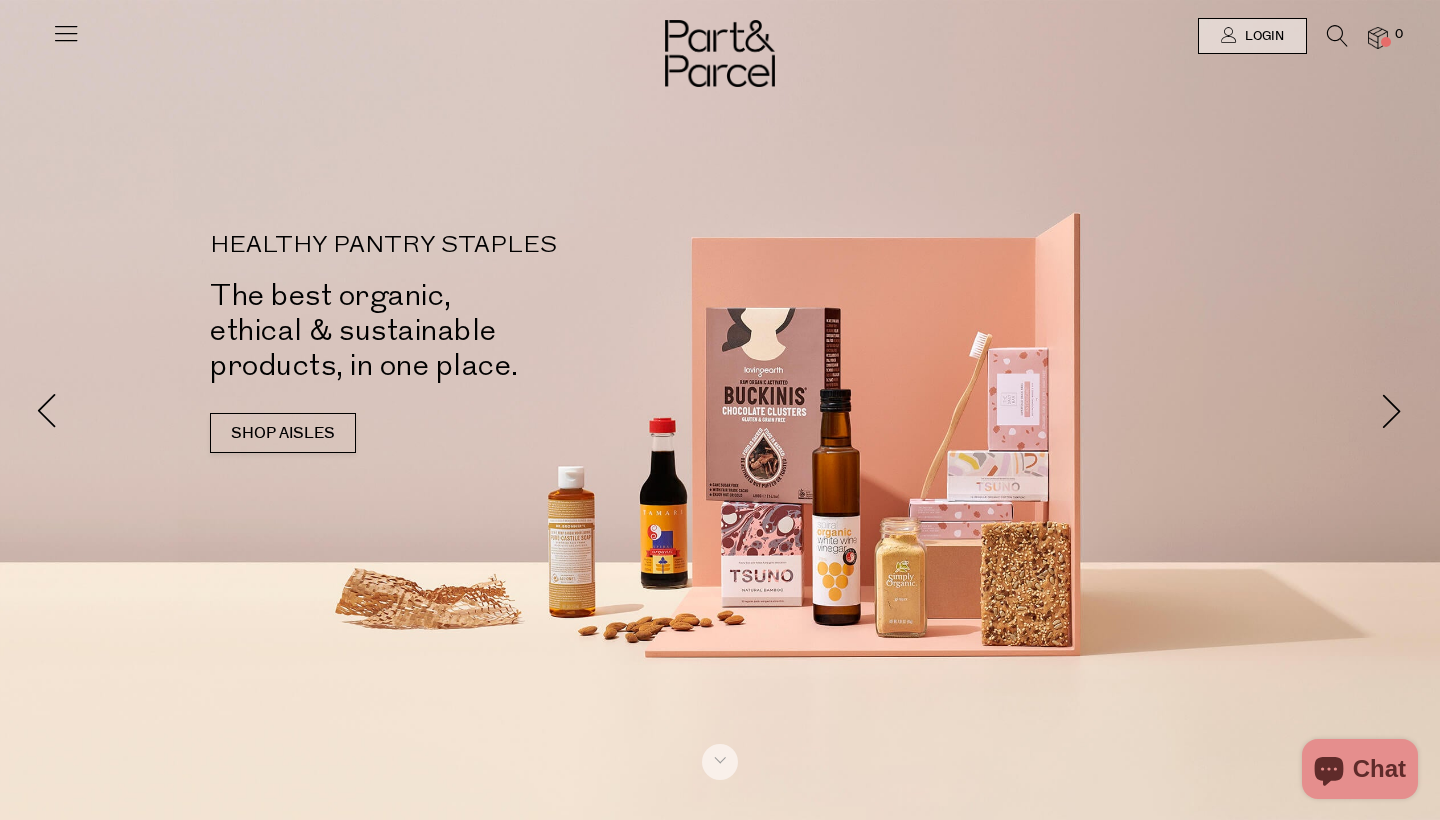 scroll, scrollTop: 0, scrollLeft: 0, axis: both 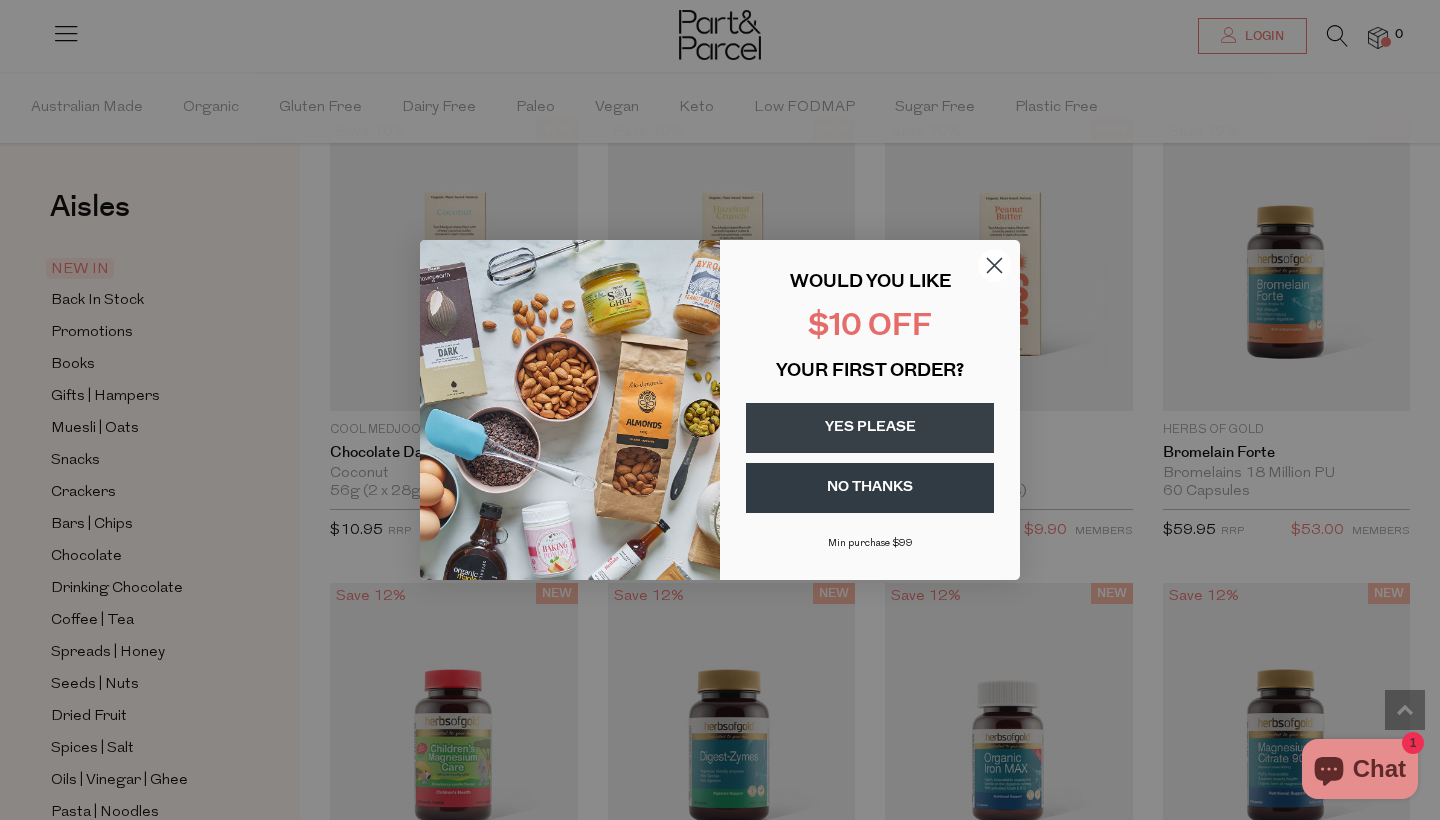 click 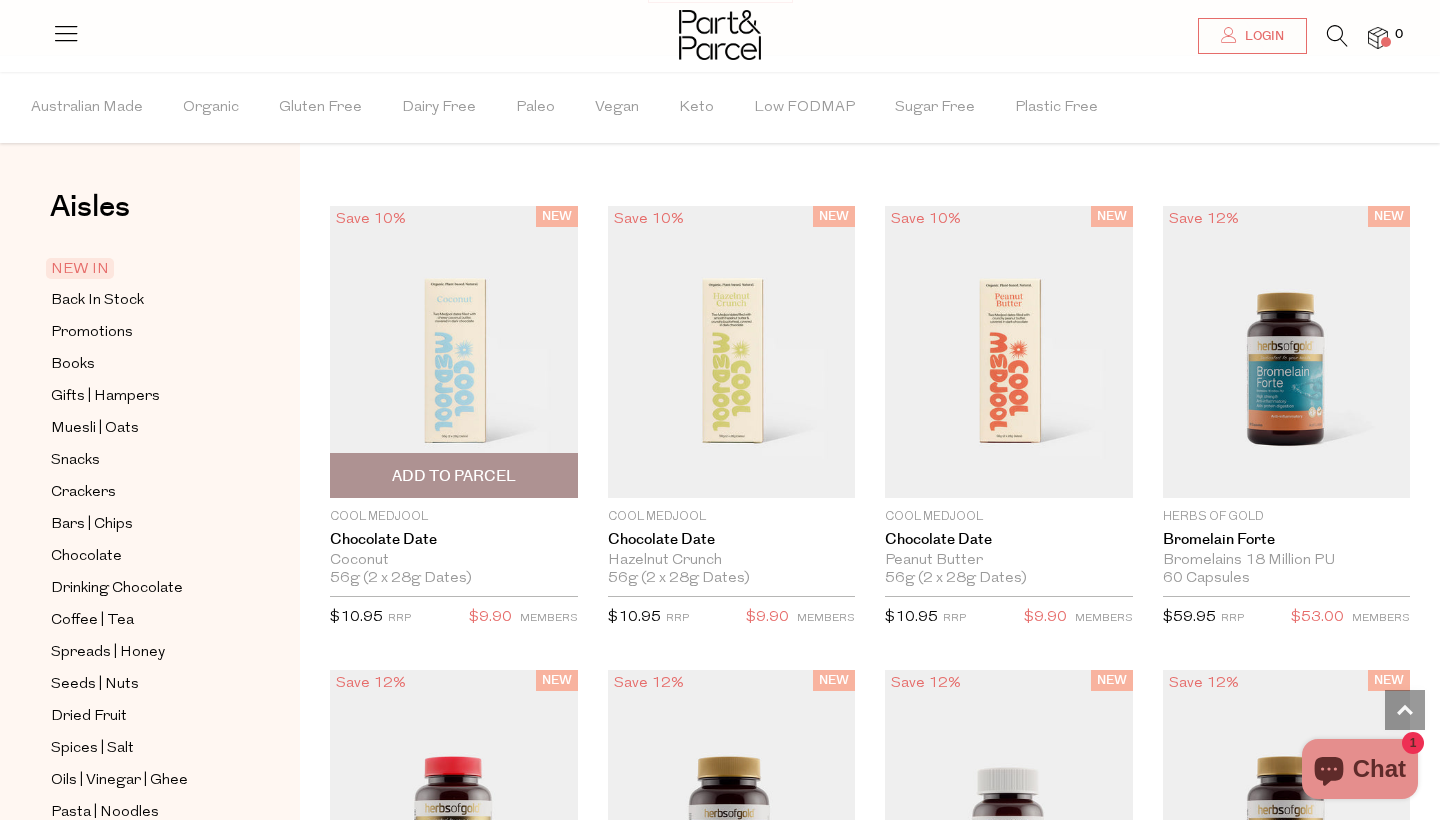 scroll, scrollTop: 1631, scrollLeft: 0, axis: vertical 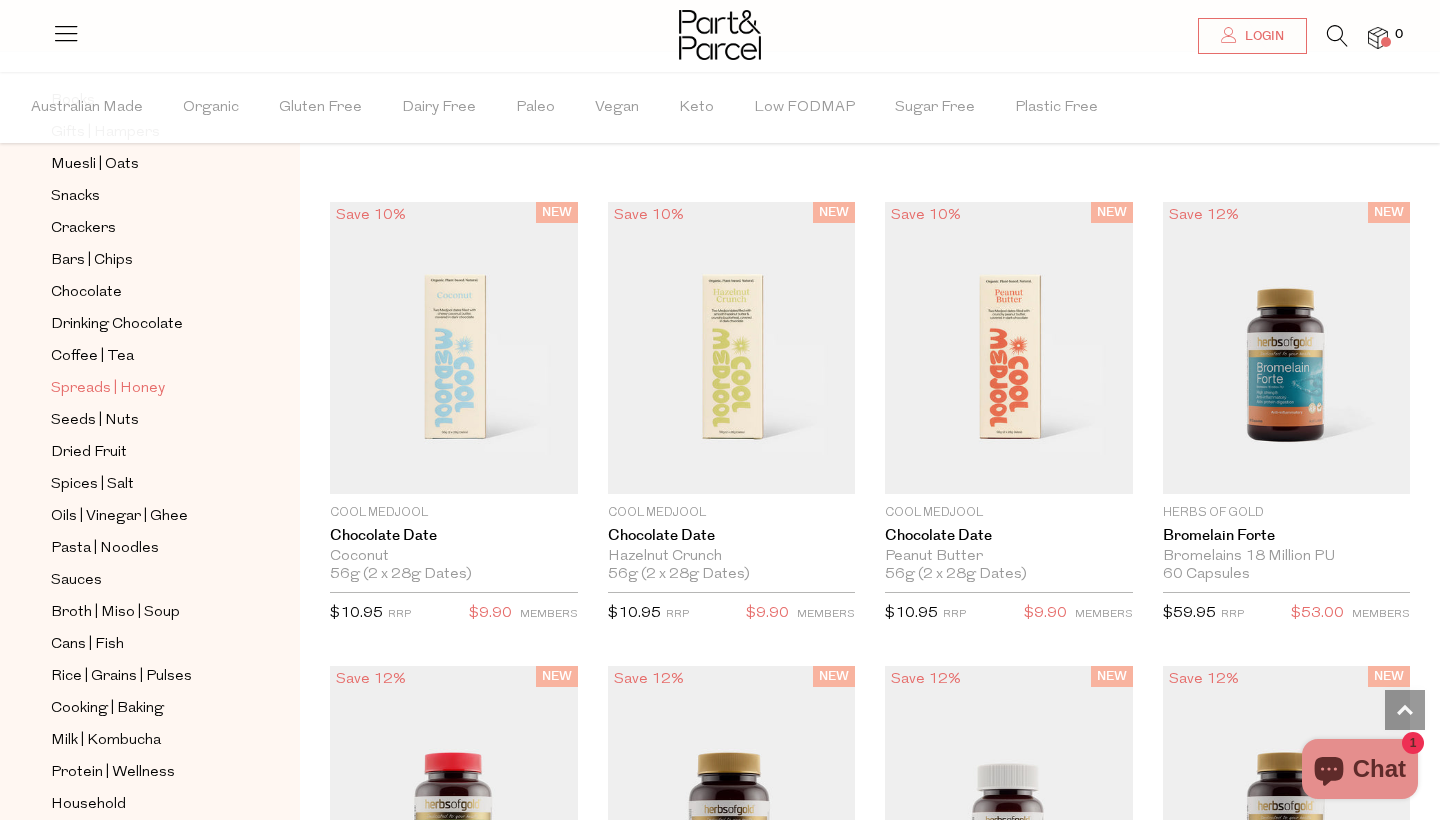 click on "Spreads | Honey" at bounding box center [108, 389] 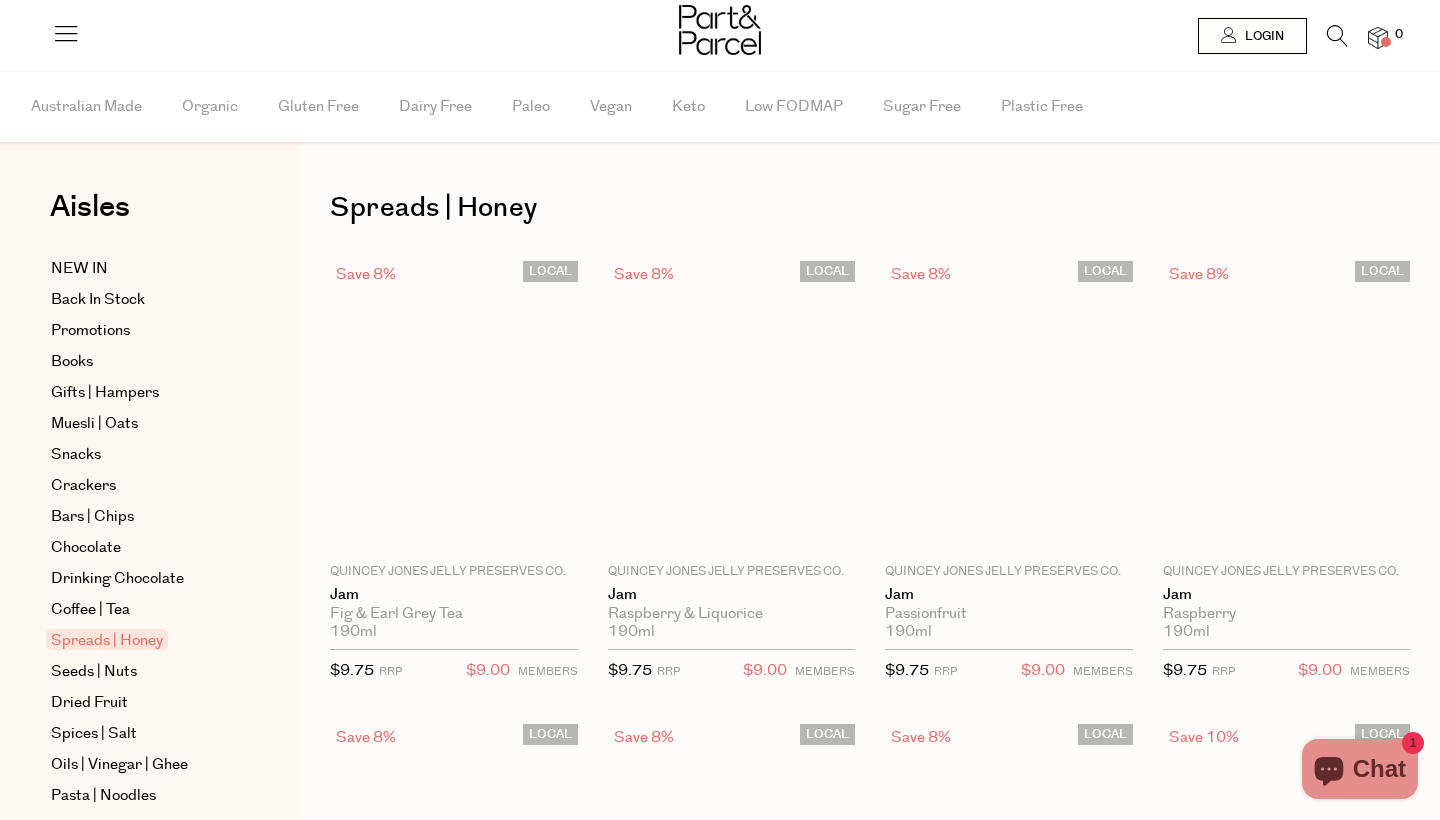scroll, scrollTop: 0, scrollLeft: 0, axis: both 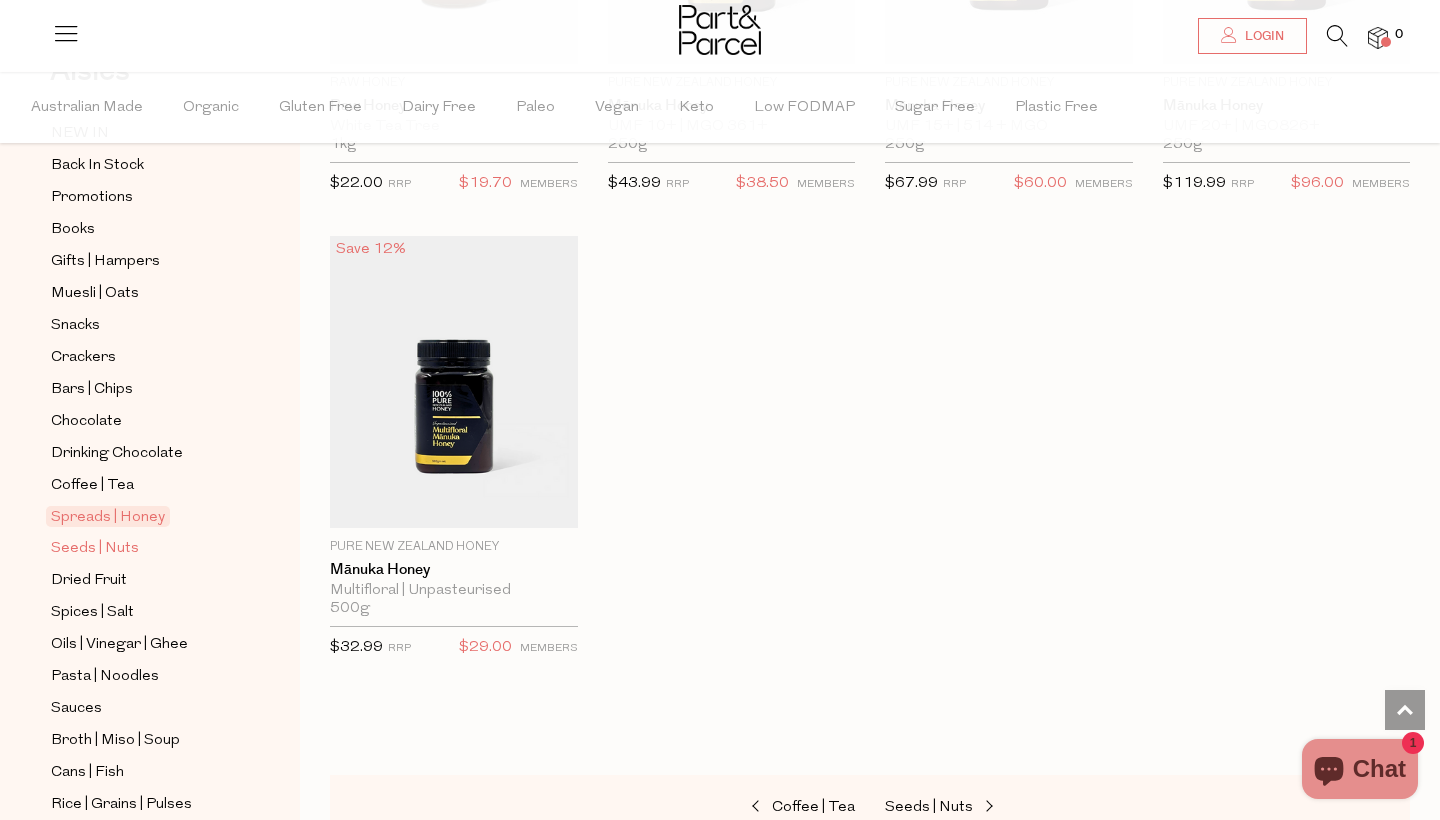 click on "Seeds | Nuts" at bounding box center [95, 549] 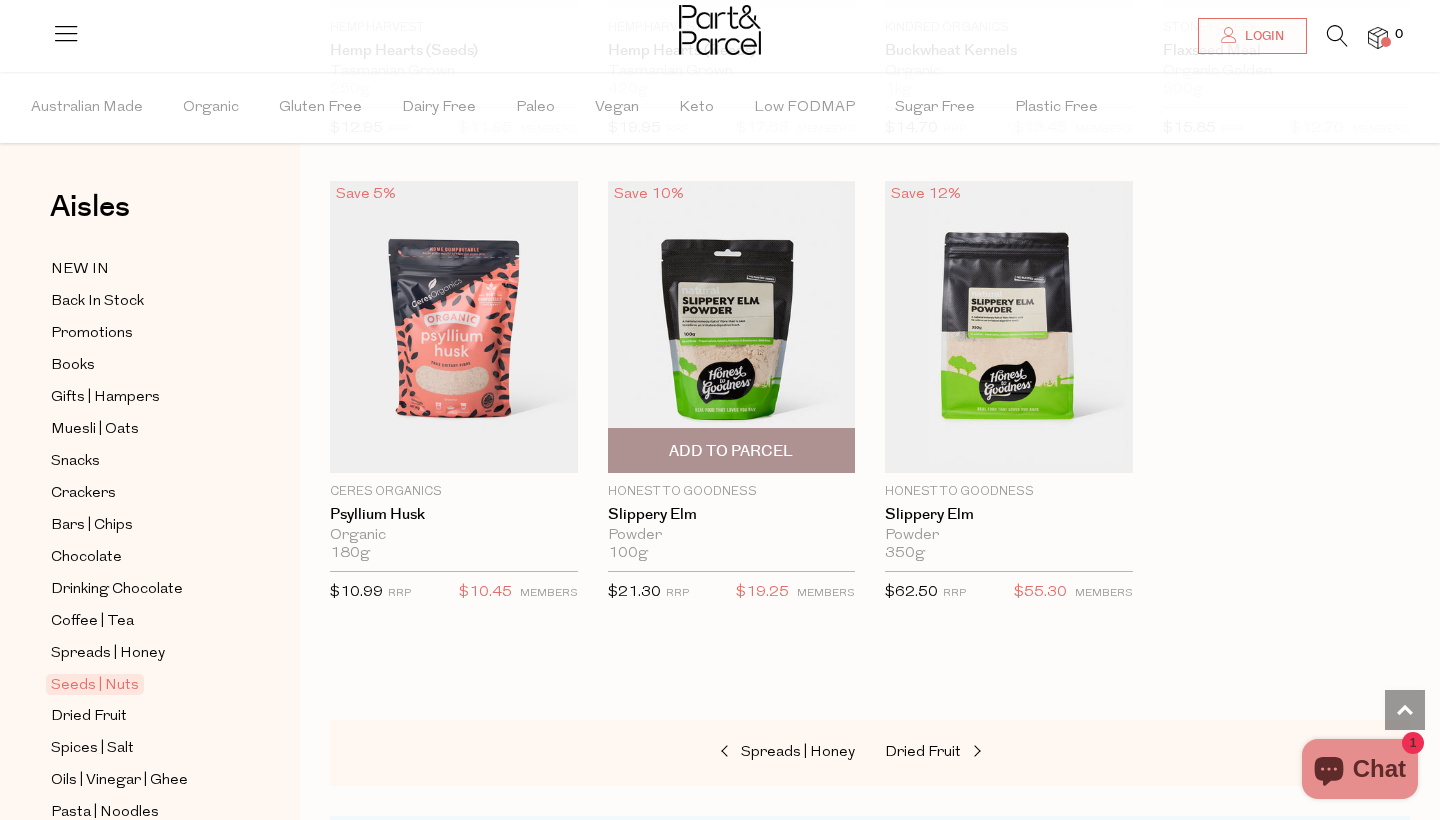 scroll, scrollTop: 5178, scrollLeft: 0, axis: vertical 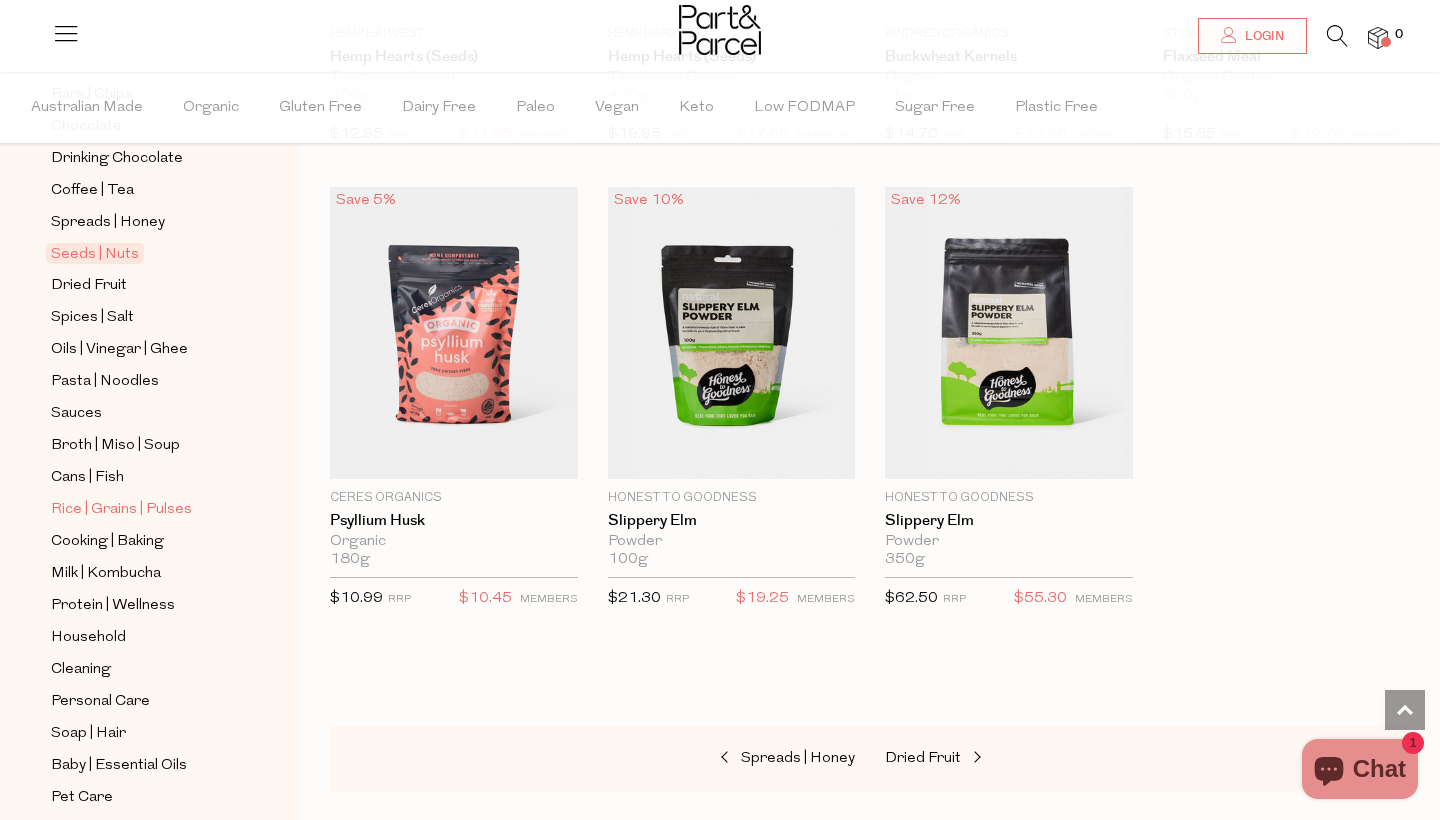 click on "Rice | Grains | Pulses" at bounding box center [121, 510] 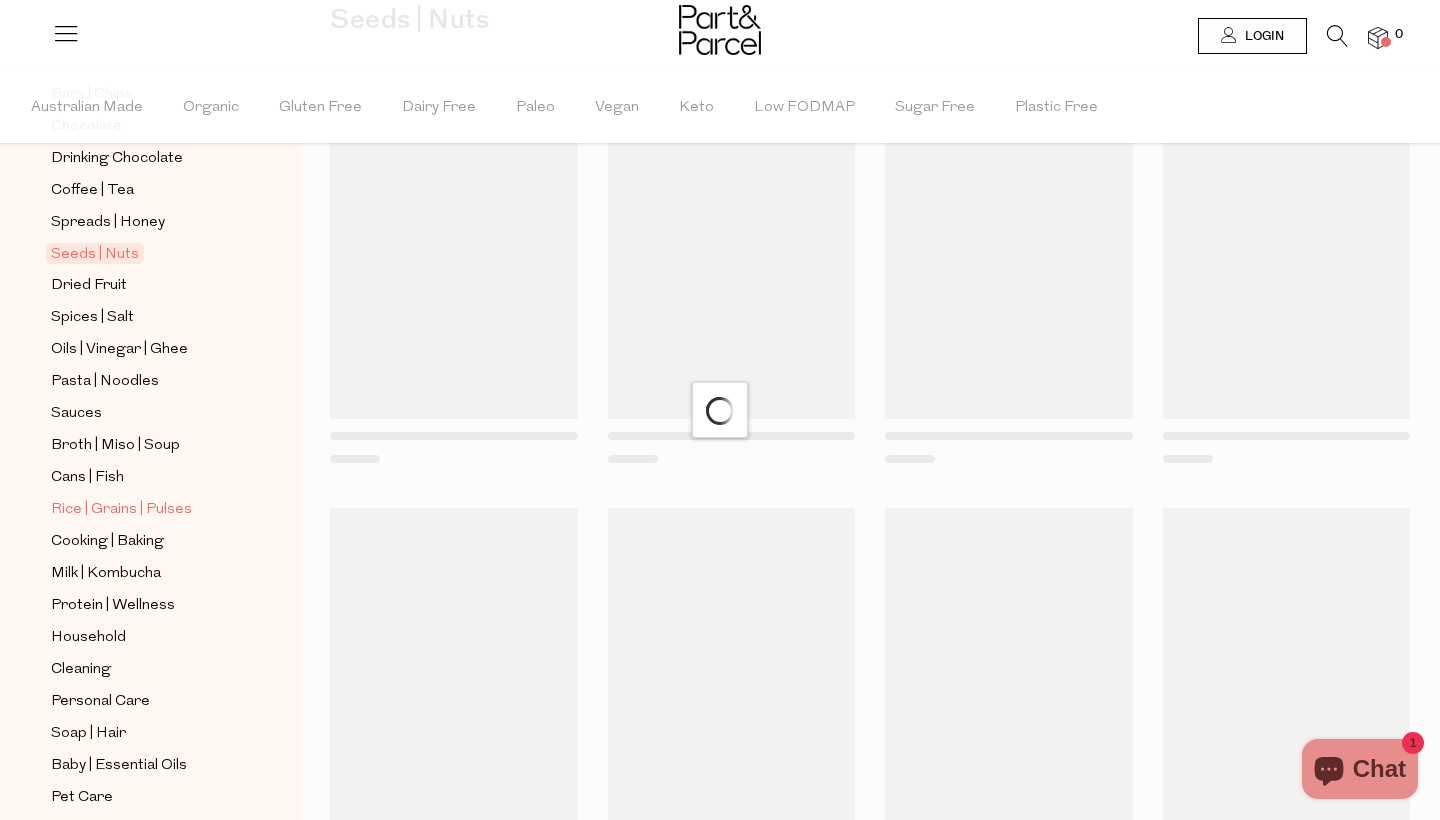 scroll, scrollTop: 0, scrollLeft: 0, axis: both 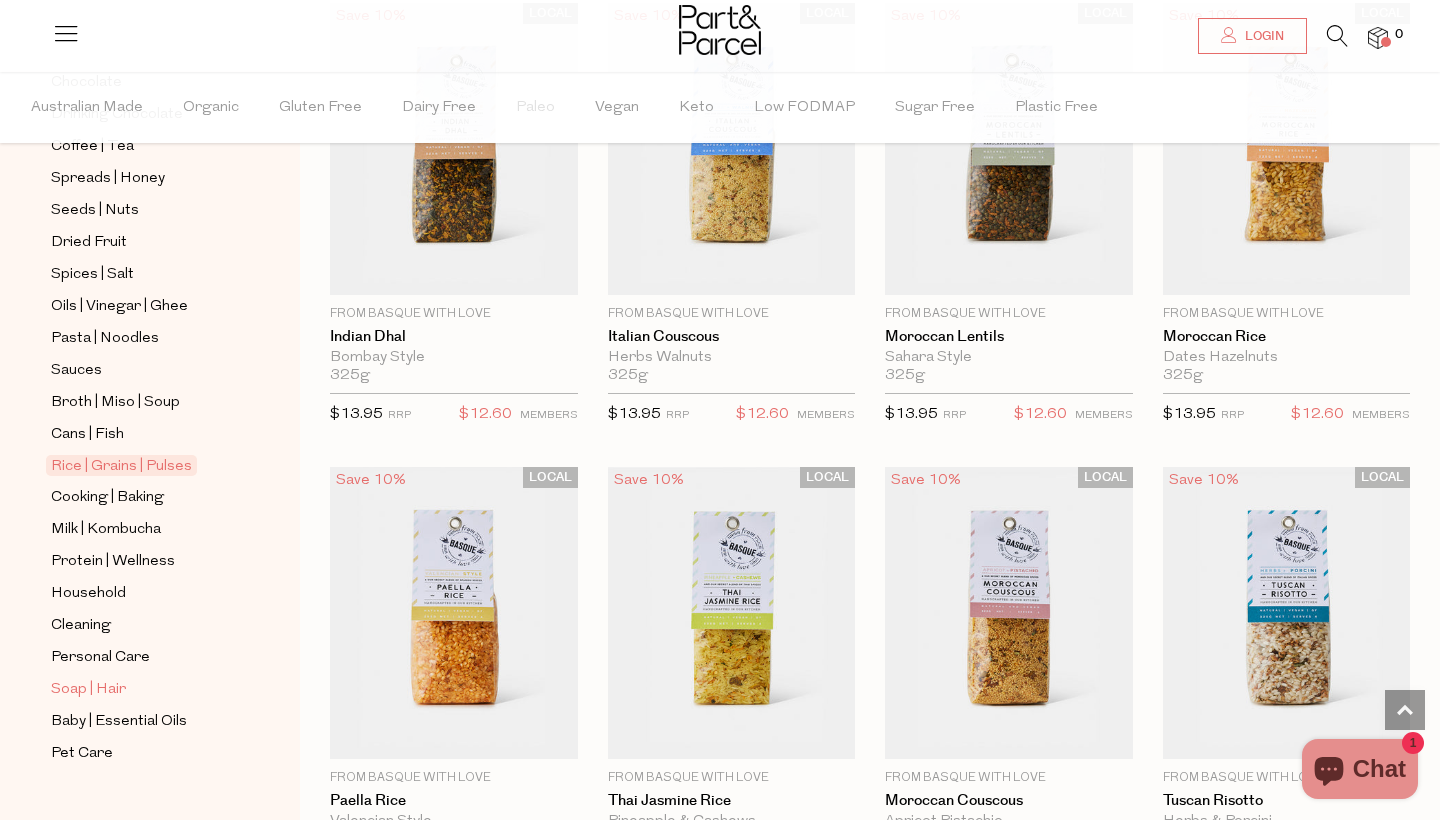 click on "Soap | Hair" at bounding box center (88, 690) 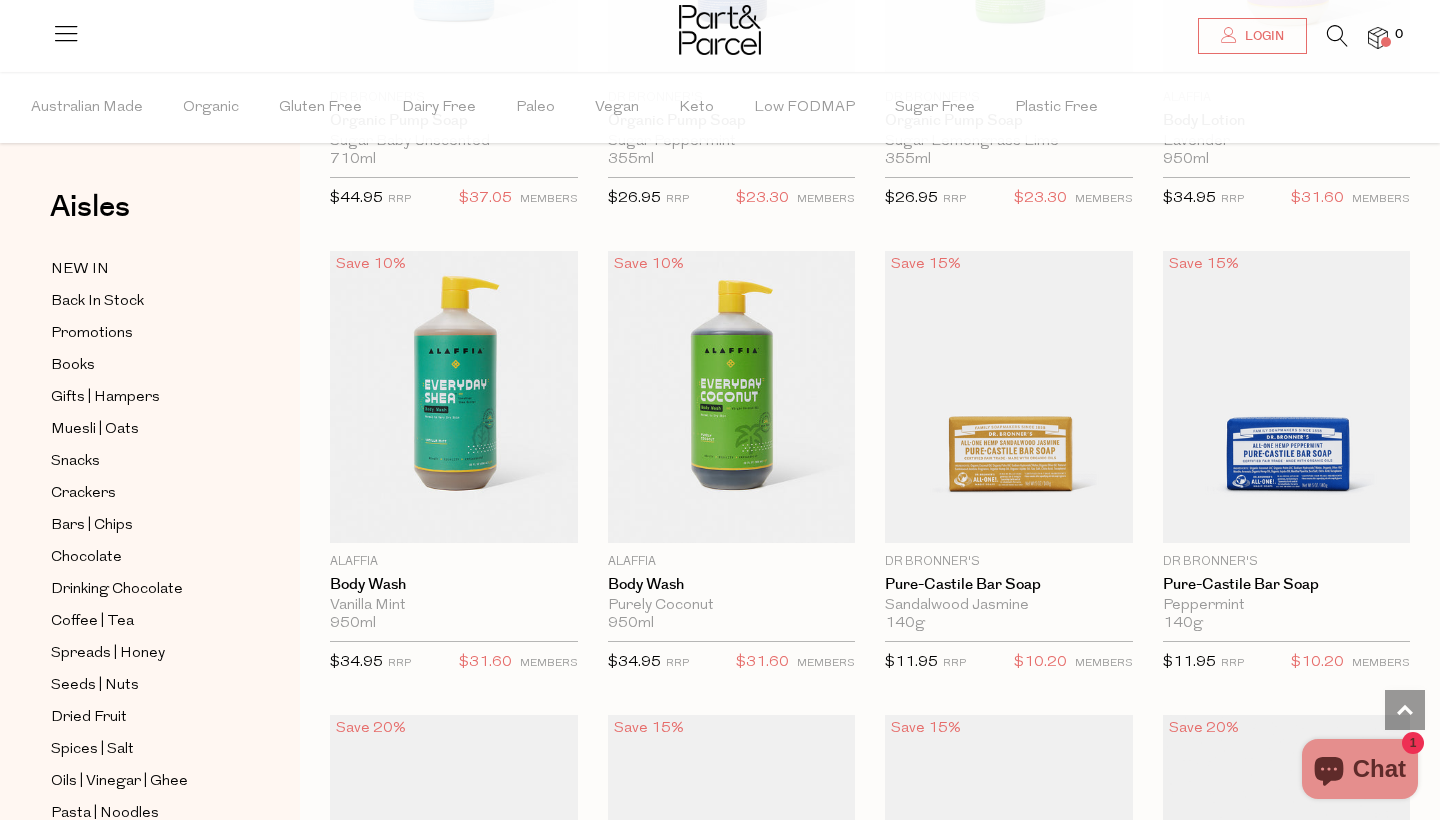 scroll, scrollTop: 1933, scrollLeft: 0, axis: vertical 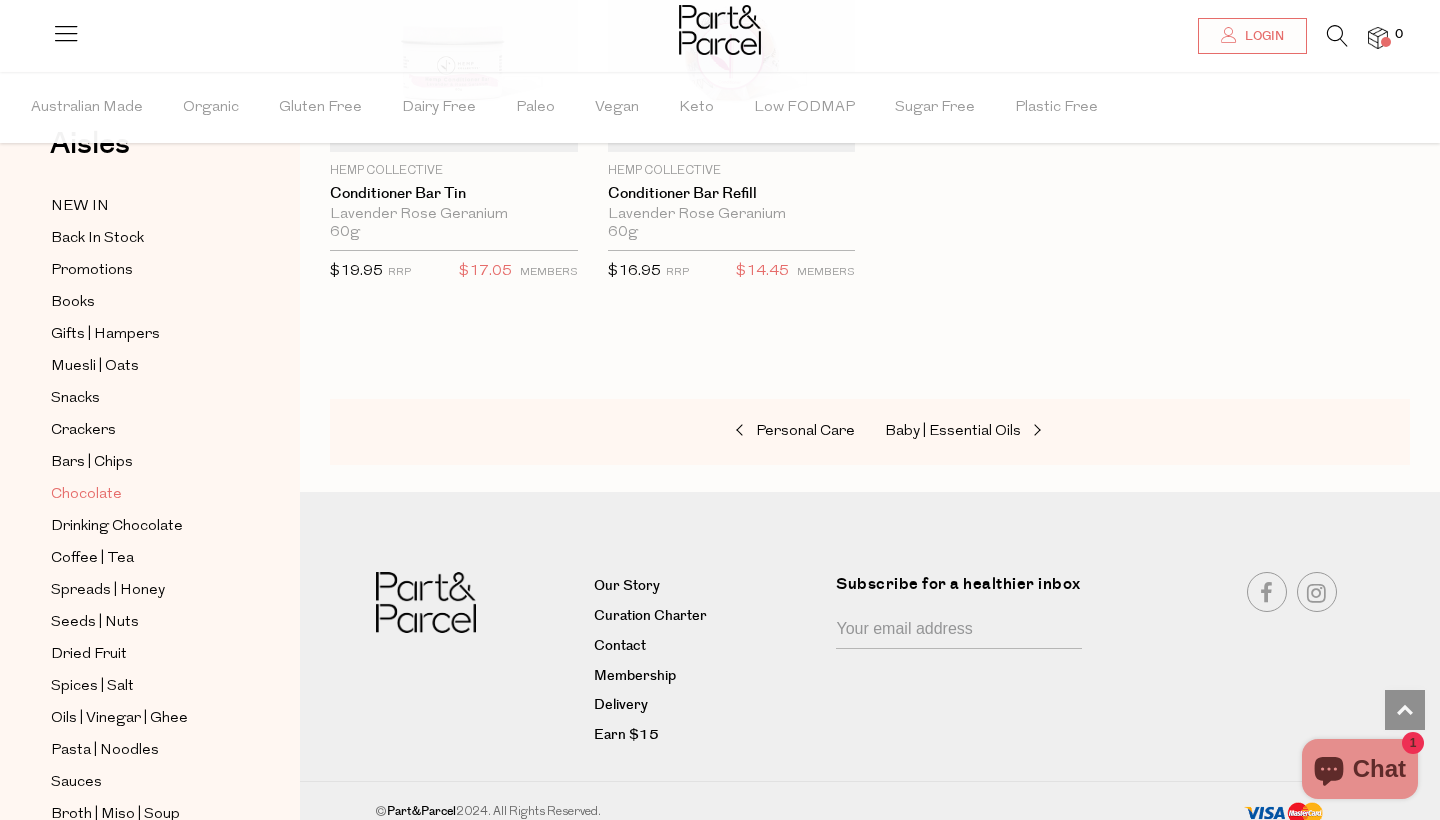 click on "Chocolate" at bounding box center (86, 495) 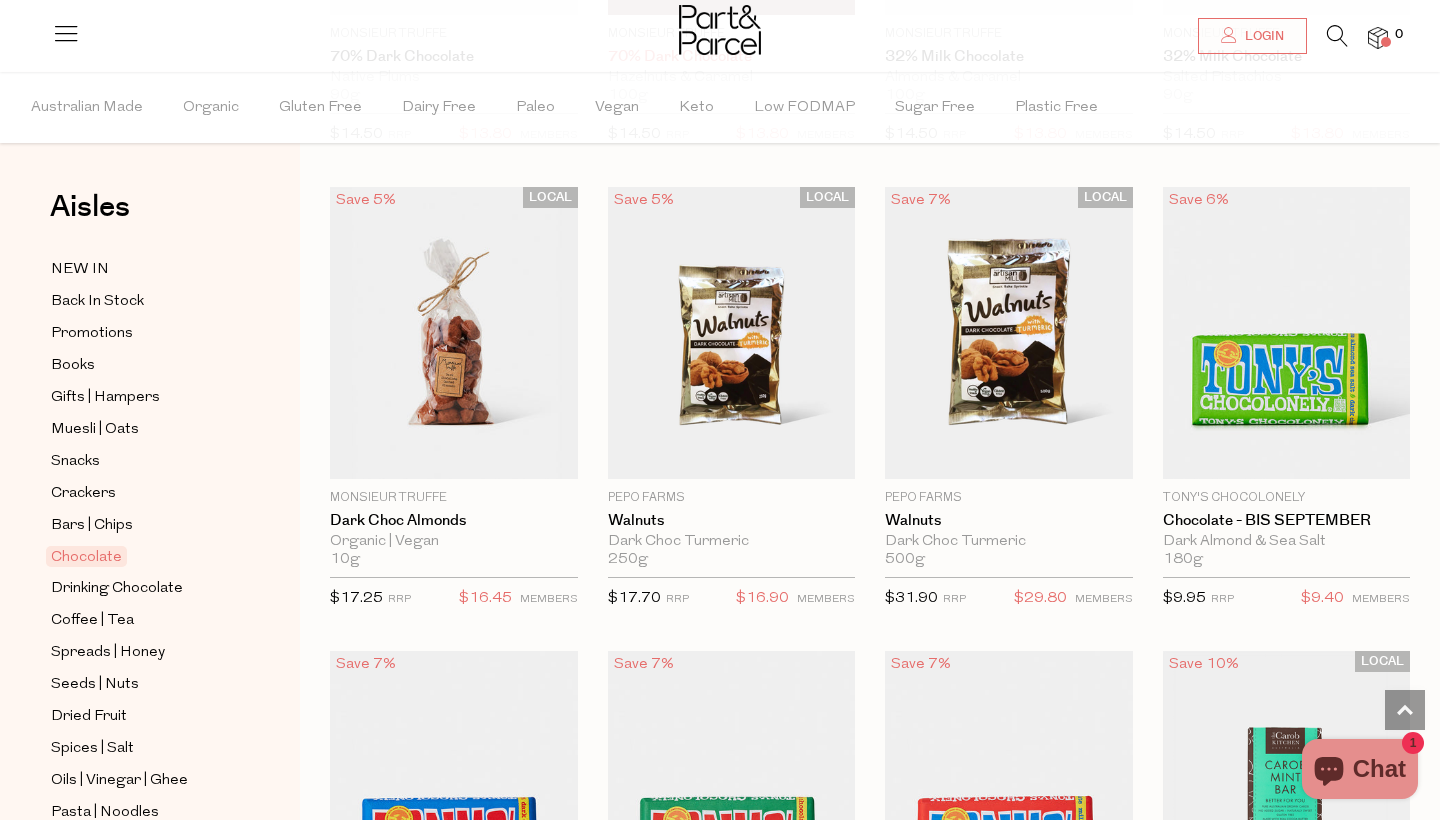 scroll, scrollTop: 4251, scrollLeft: 0, axis: vertical 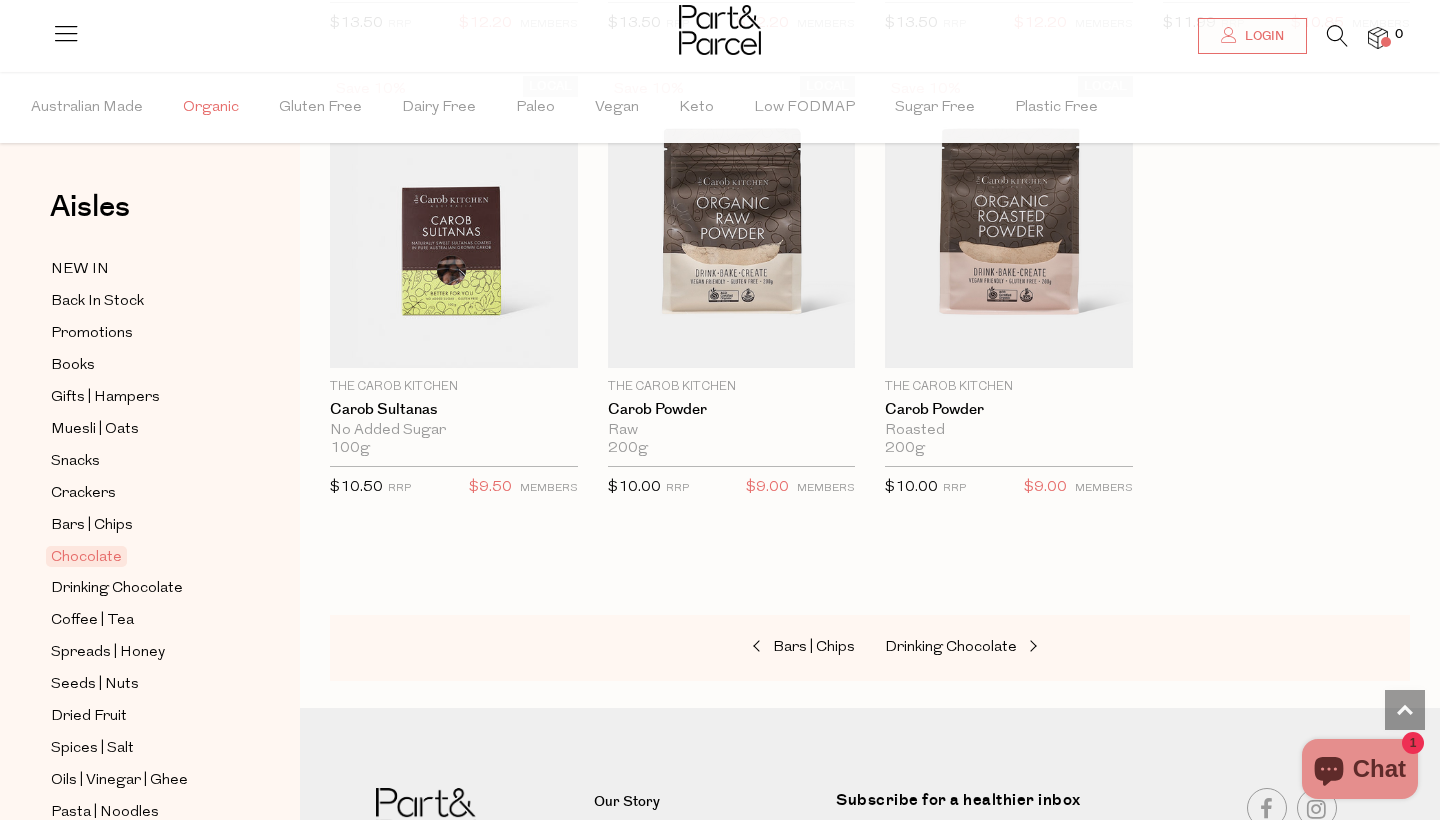 click on "Organic" at bounding box center [211, 108] 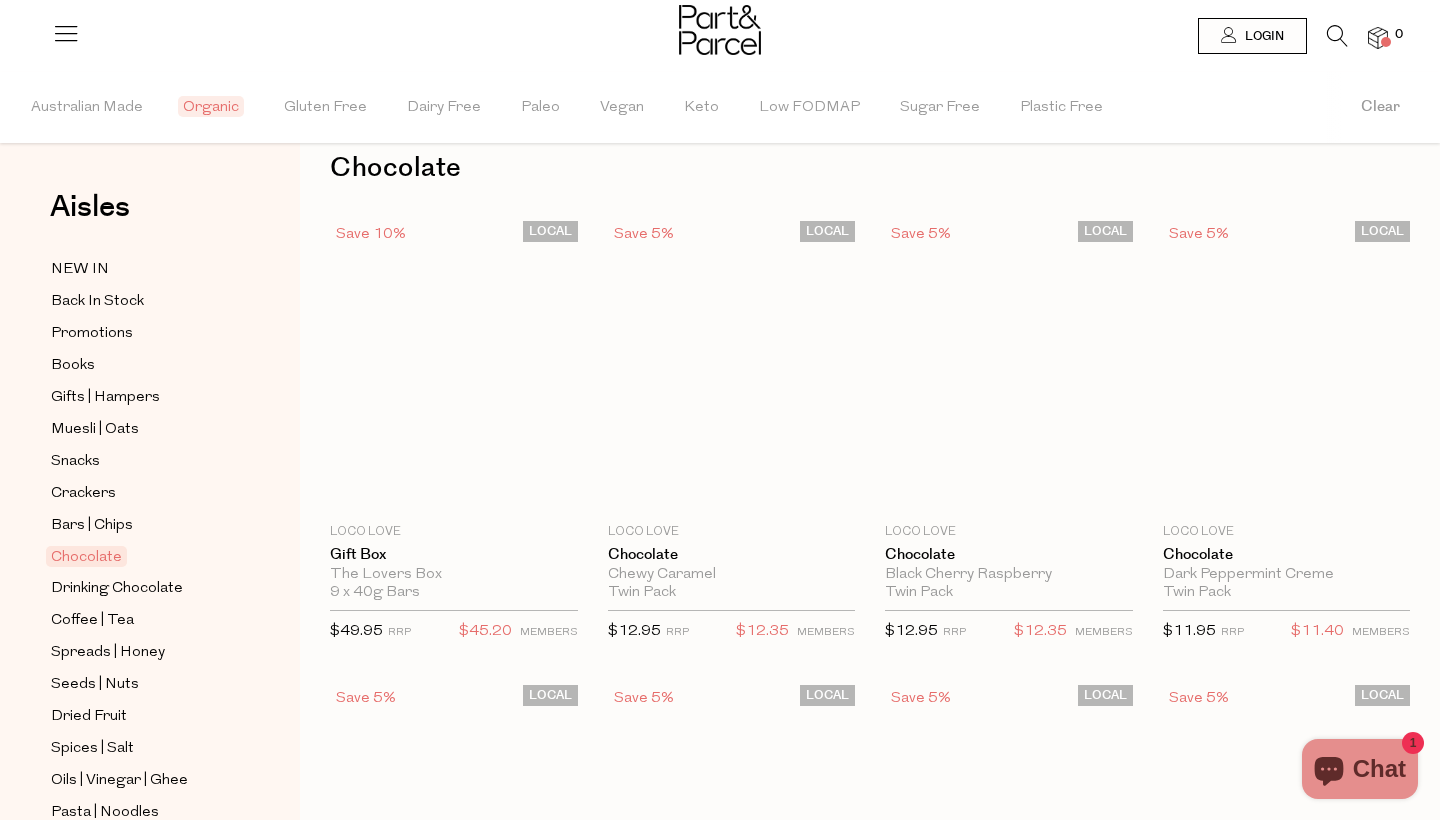 scroll, scrollTop: 0, scrollLeft: 0, axis: both 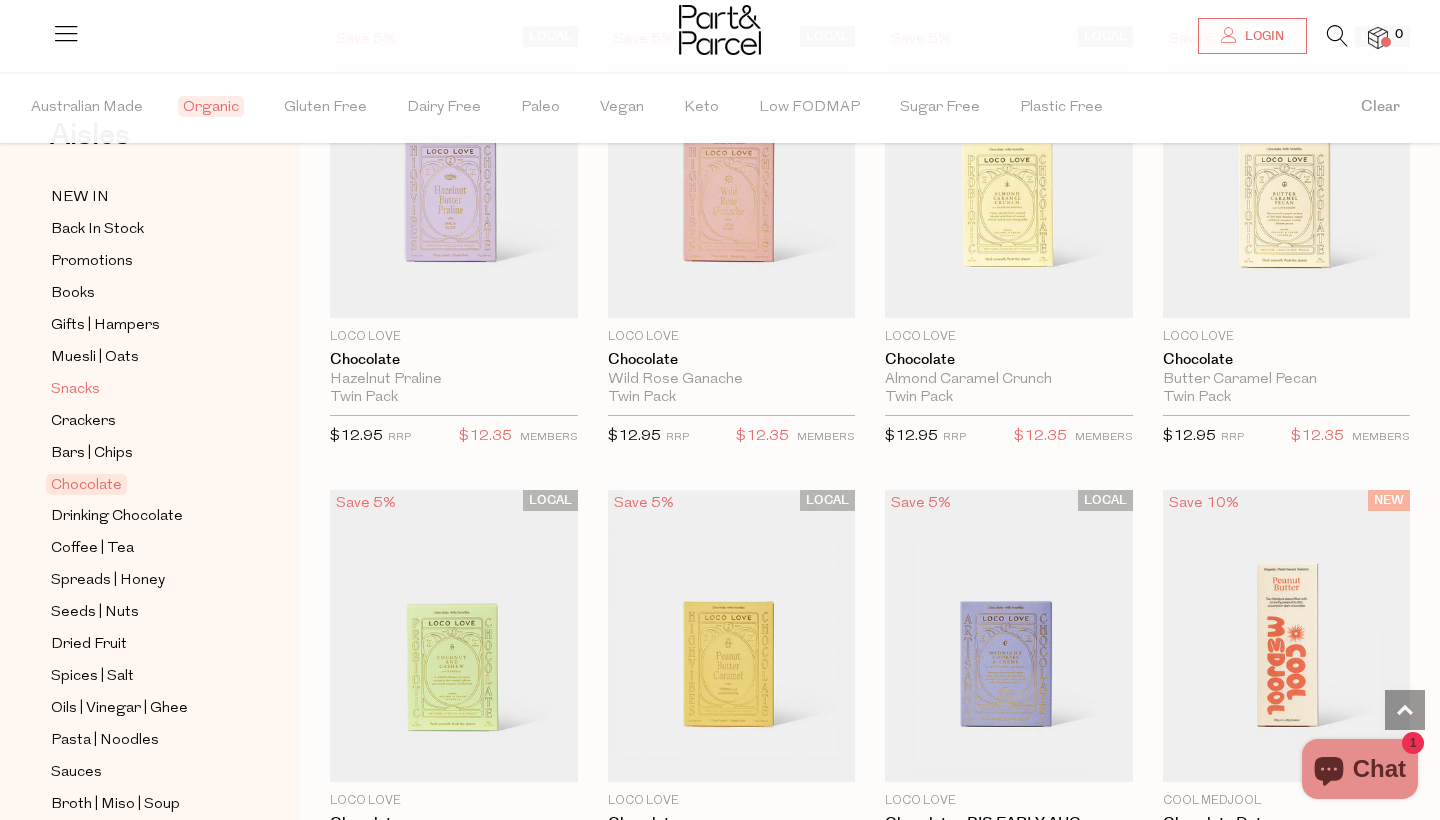 click on "Snacks" at bounding box center [75, 390] 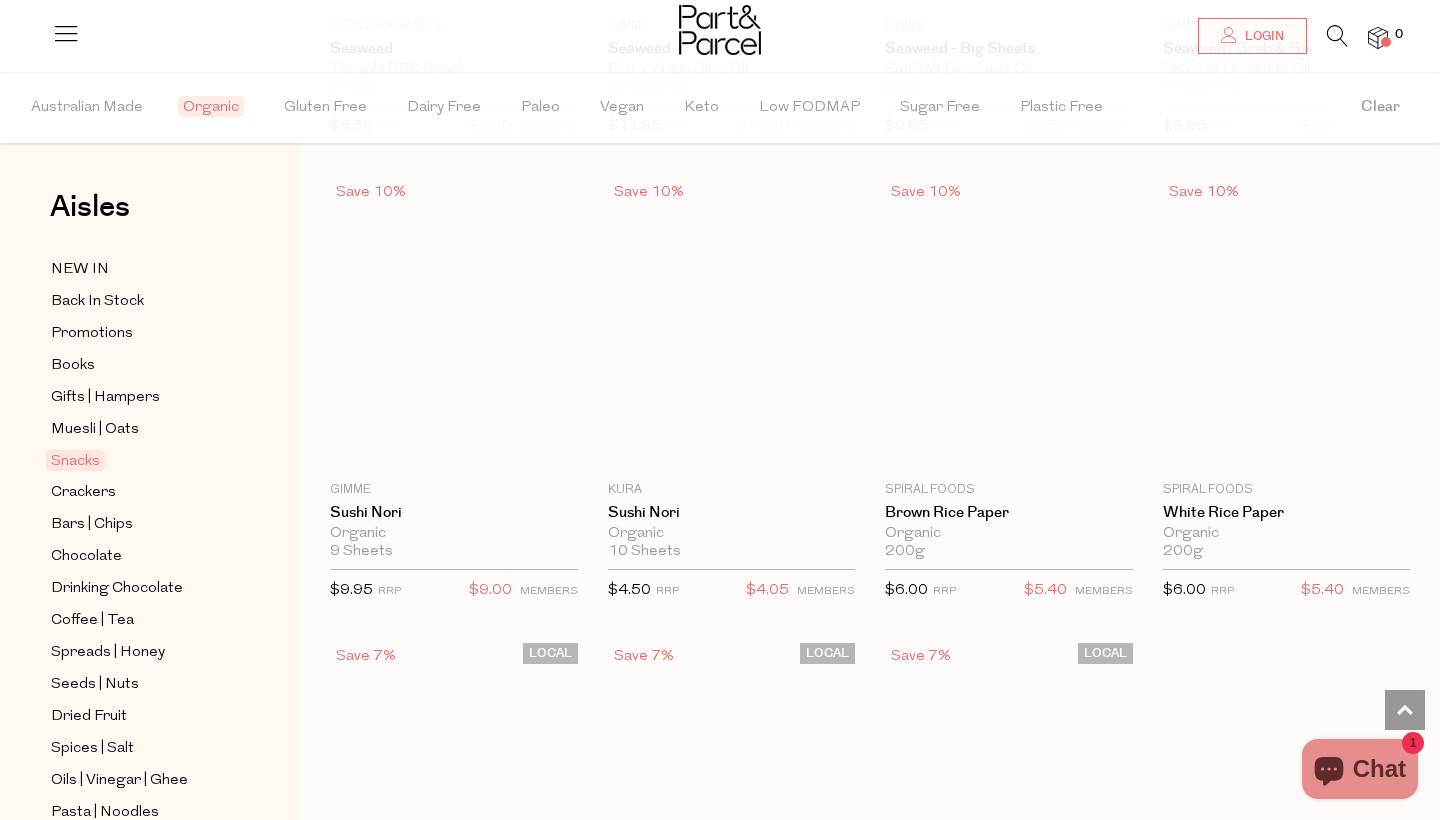 scroll, scrollTop: 3789, scrollLeft: 0, axis: vertical 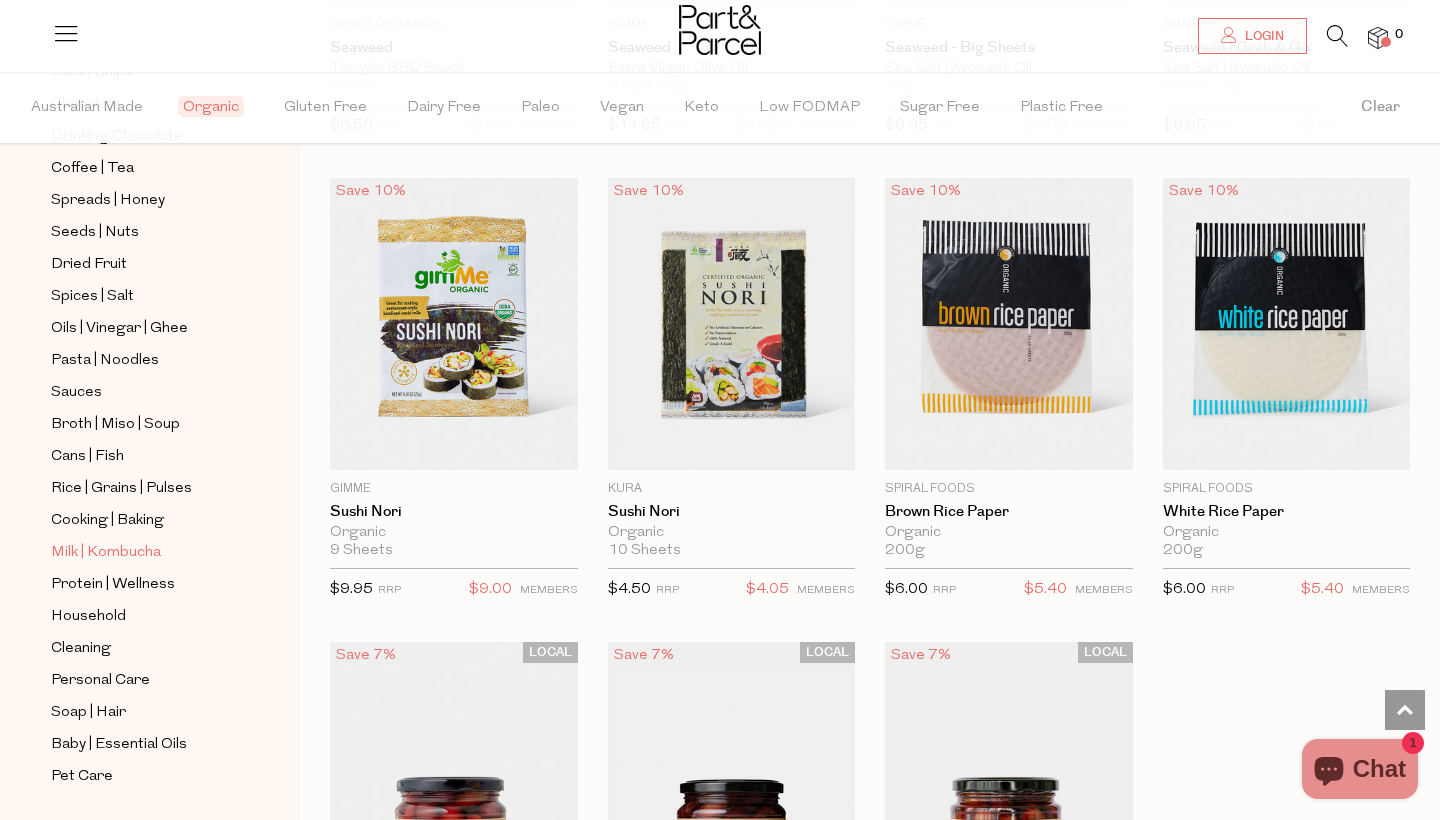 click on "Milk | Kombucha" at bounding box center (106, 553) 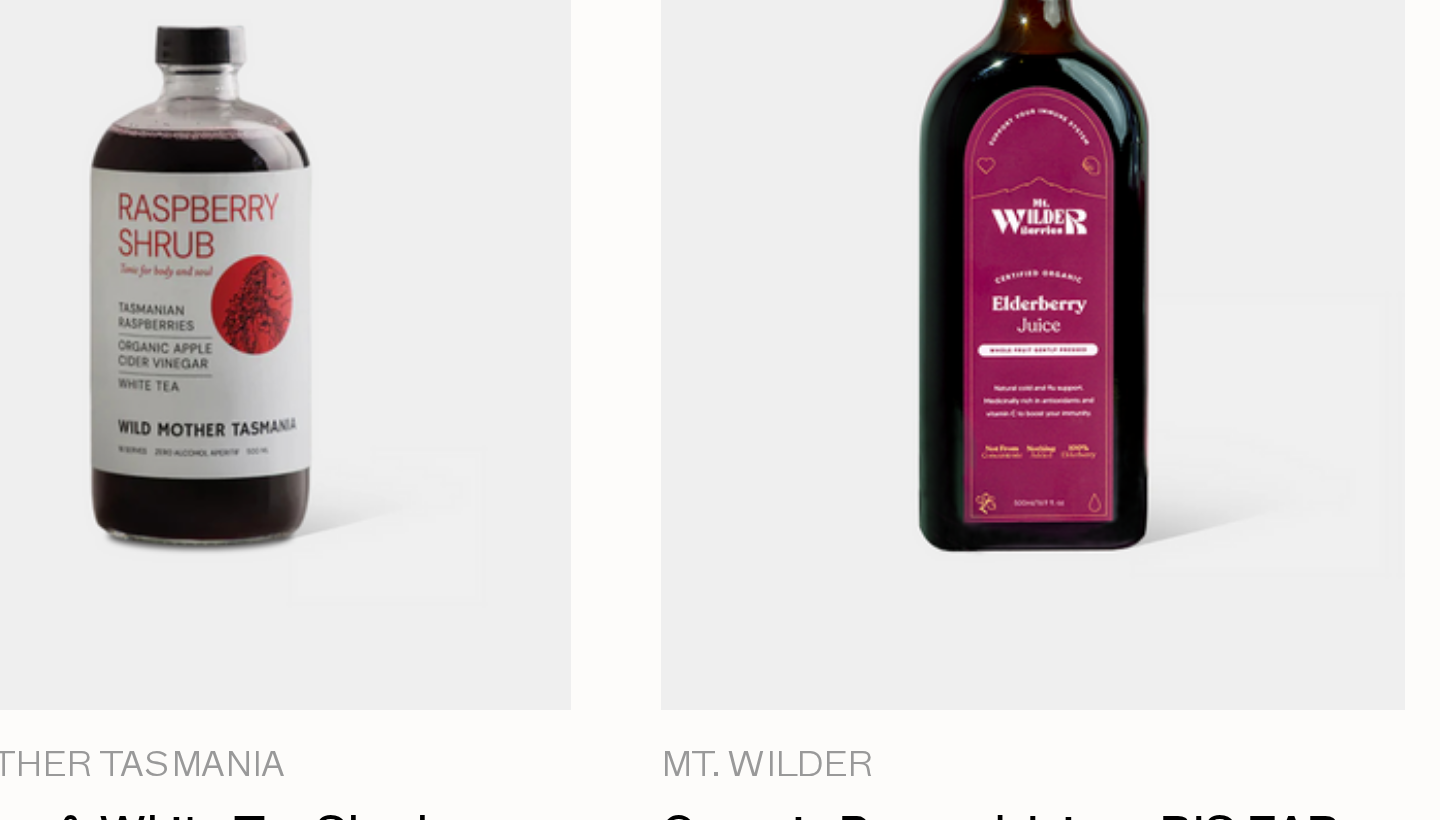scroll, scrollTop: 2420, scrollLeft: 0, axis: vertical 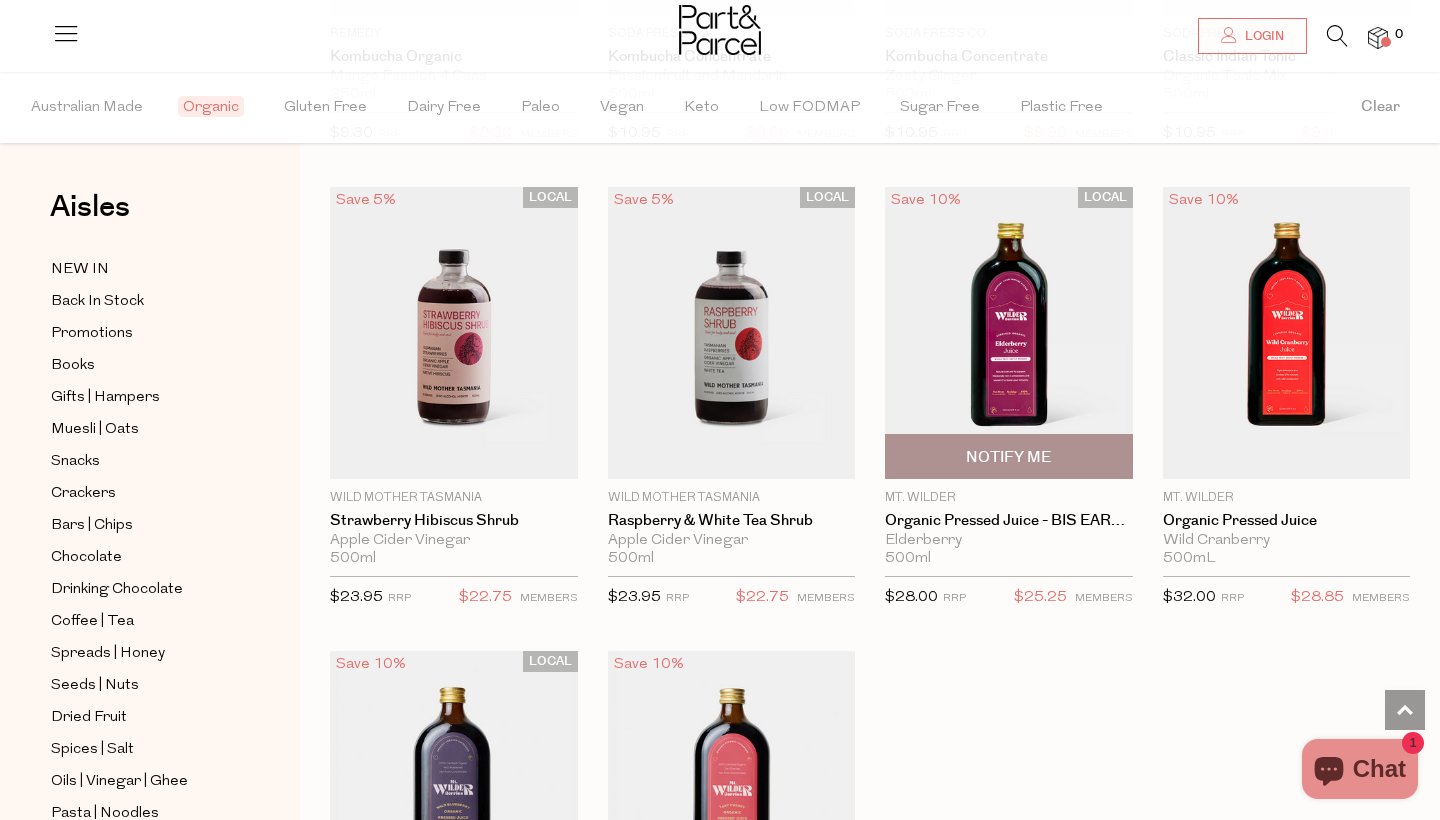 click at bounding box center [1009, 333] 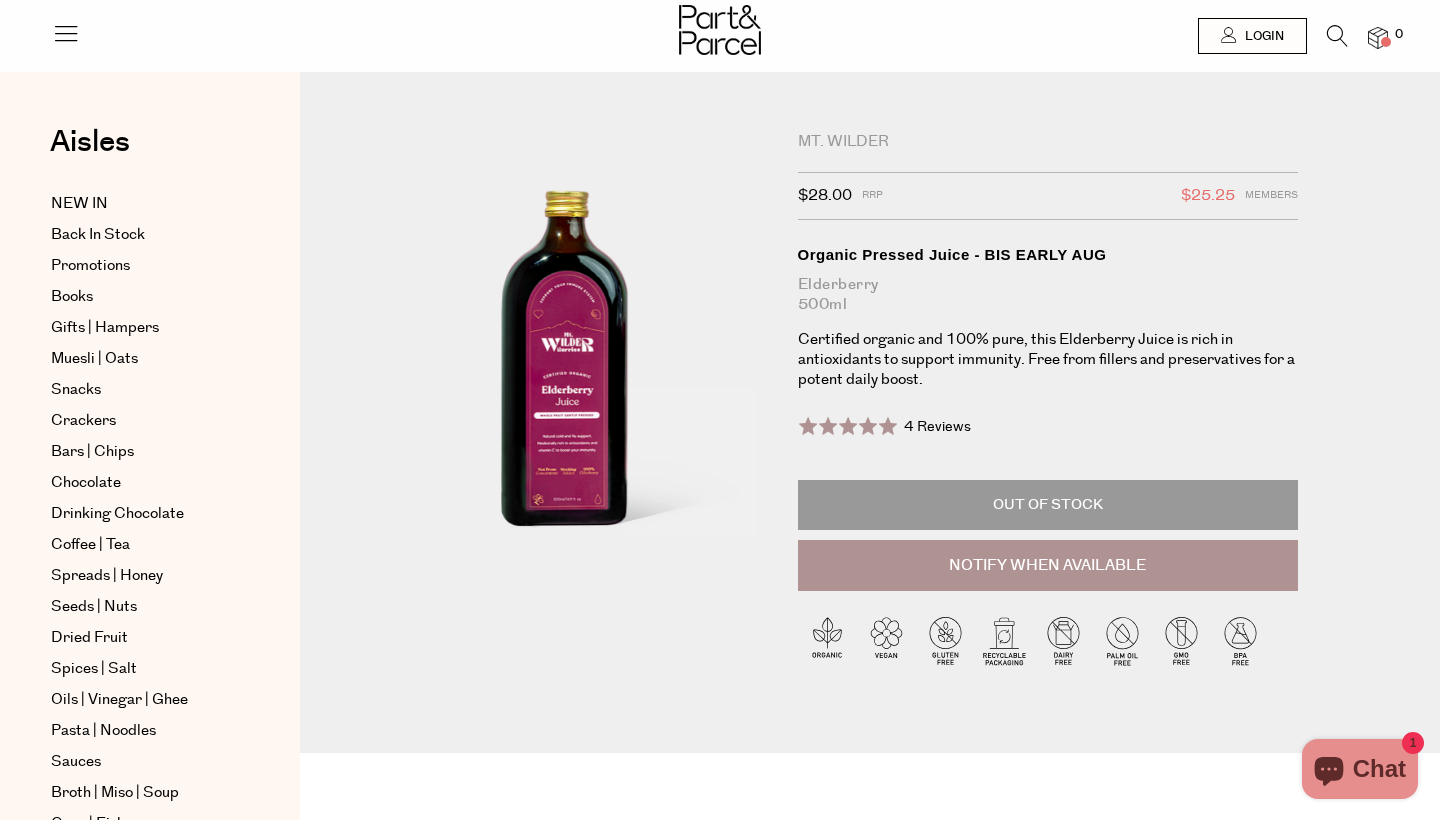 scroll, scrollTop: 0, scrollLeft: 0, axis: both 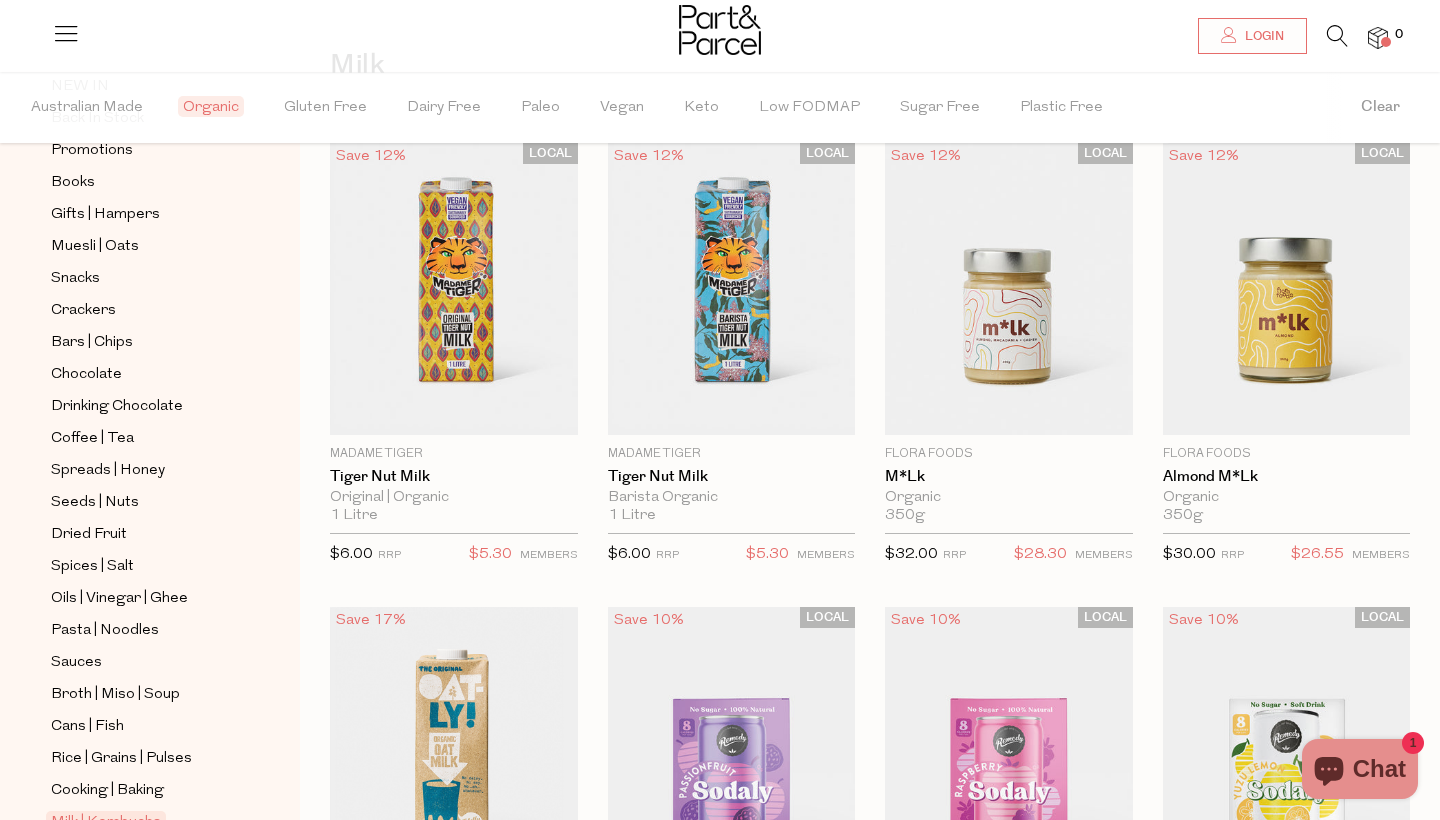 click on "NEW IN
Back In Stock
Promotions
Books
Gifts | Hampers
Muesli | Oats
Snacks
Crackers
Bars | Chips
Chocolate
Drinking Chocolate
Coffee | Tea
Spreads | Honey
Seeds | Nuts" at bounding box center (150, 566) 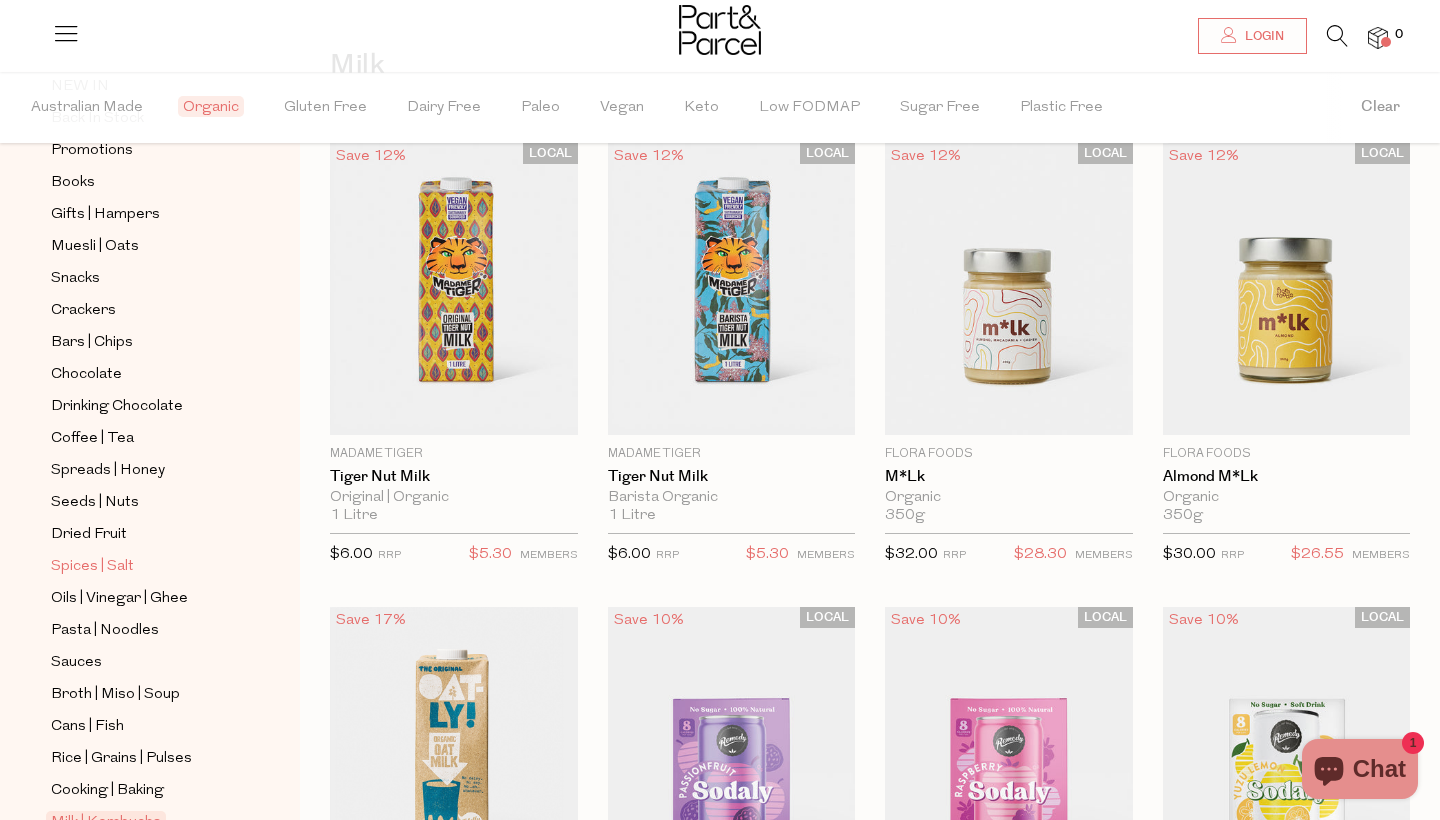 click on "Spices | Salt" at bounding box center [92, 567] 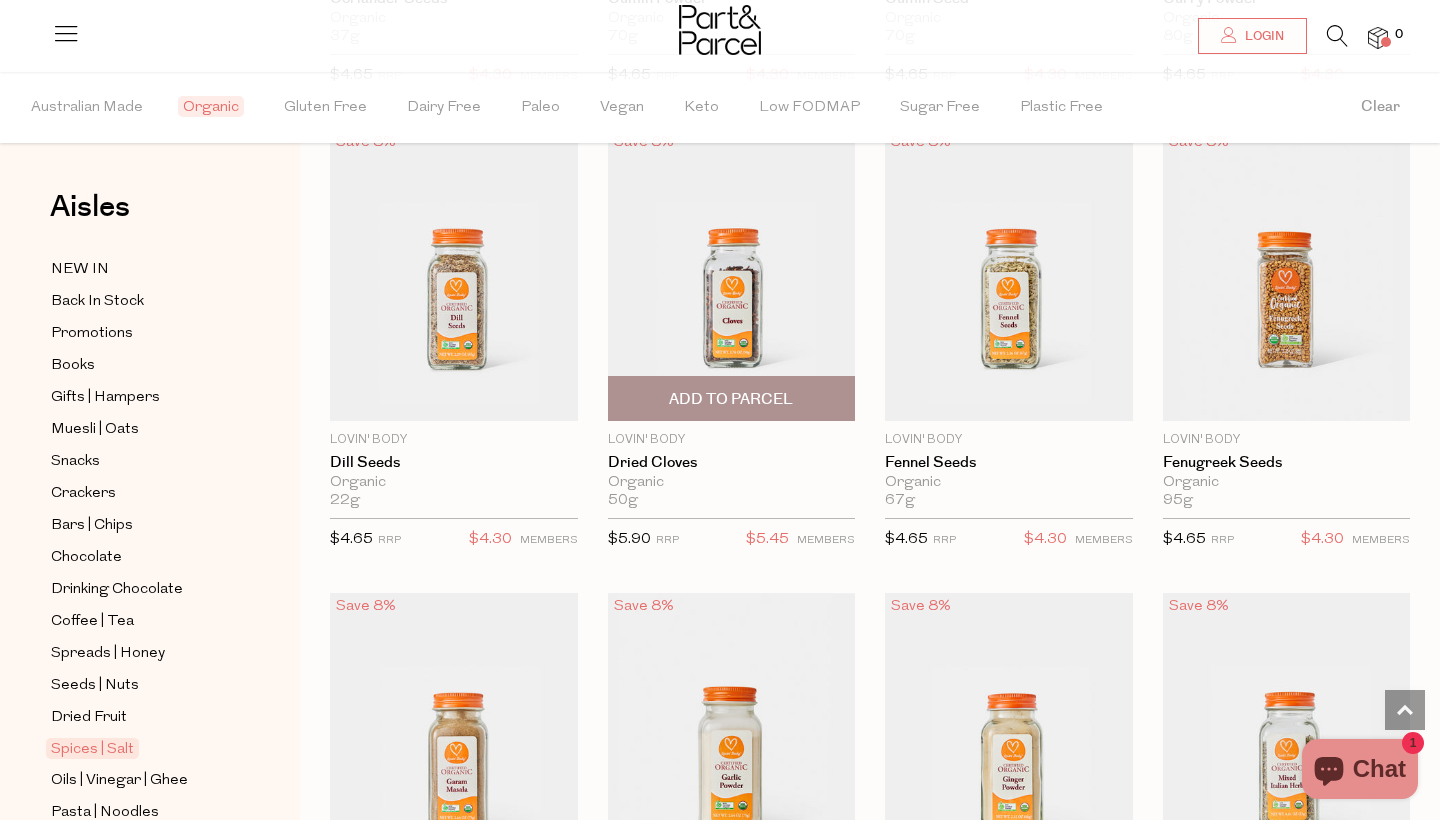 scroll, scrollTop: 2940, scrollLeft: 1, axis: both 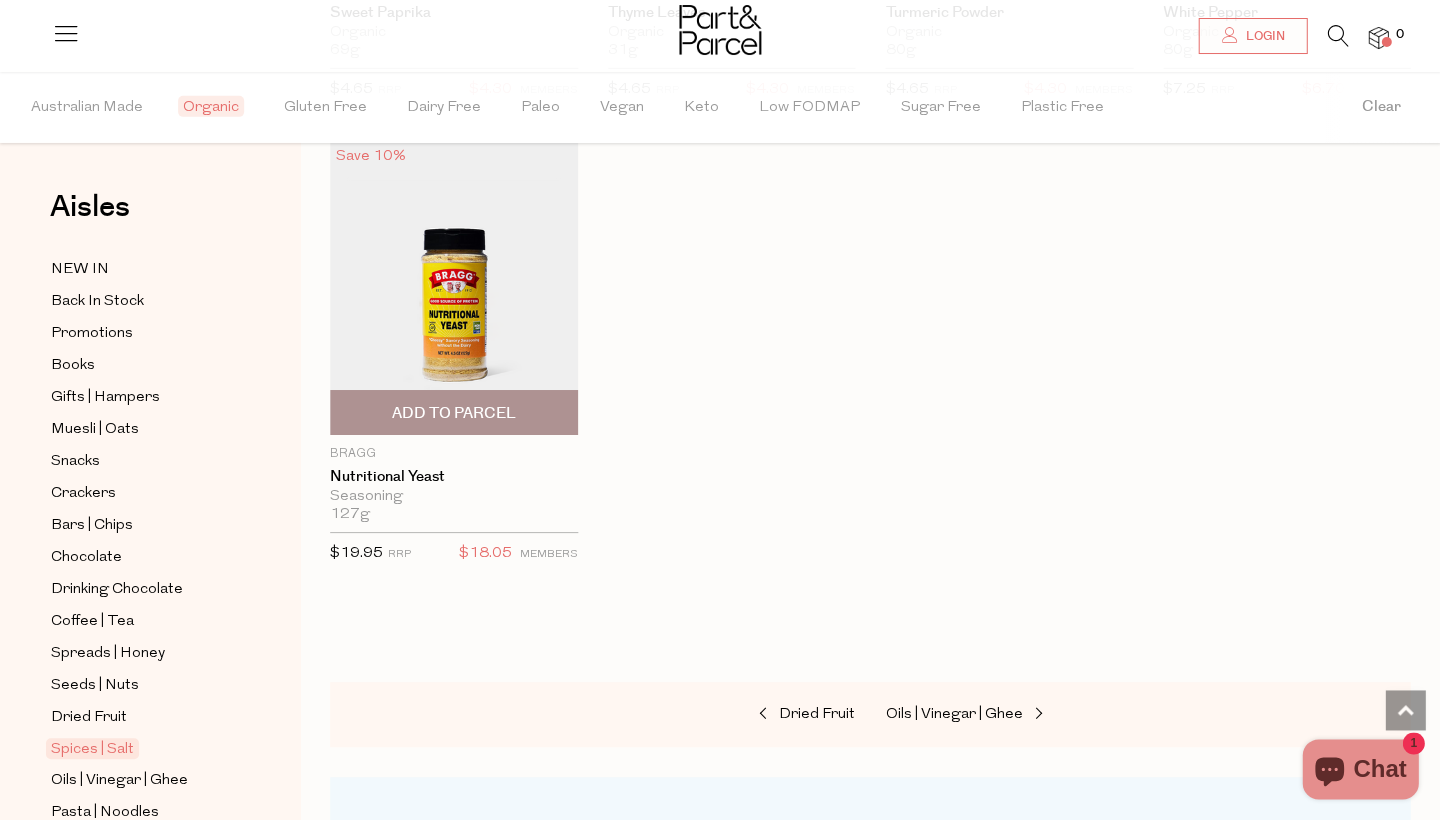click at bounding box center (454, 289) 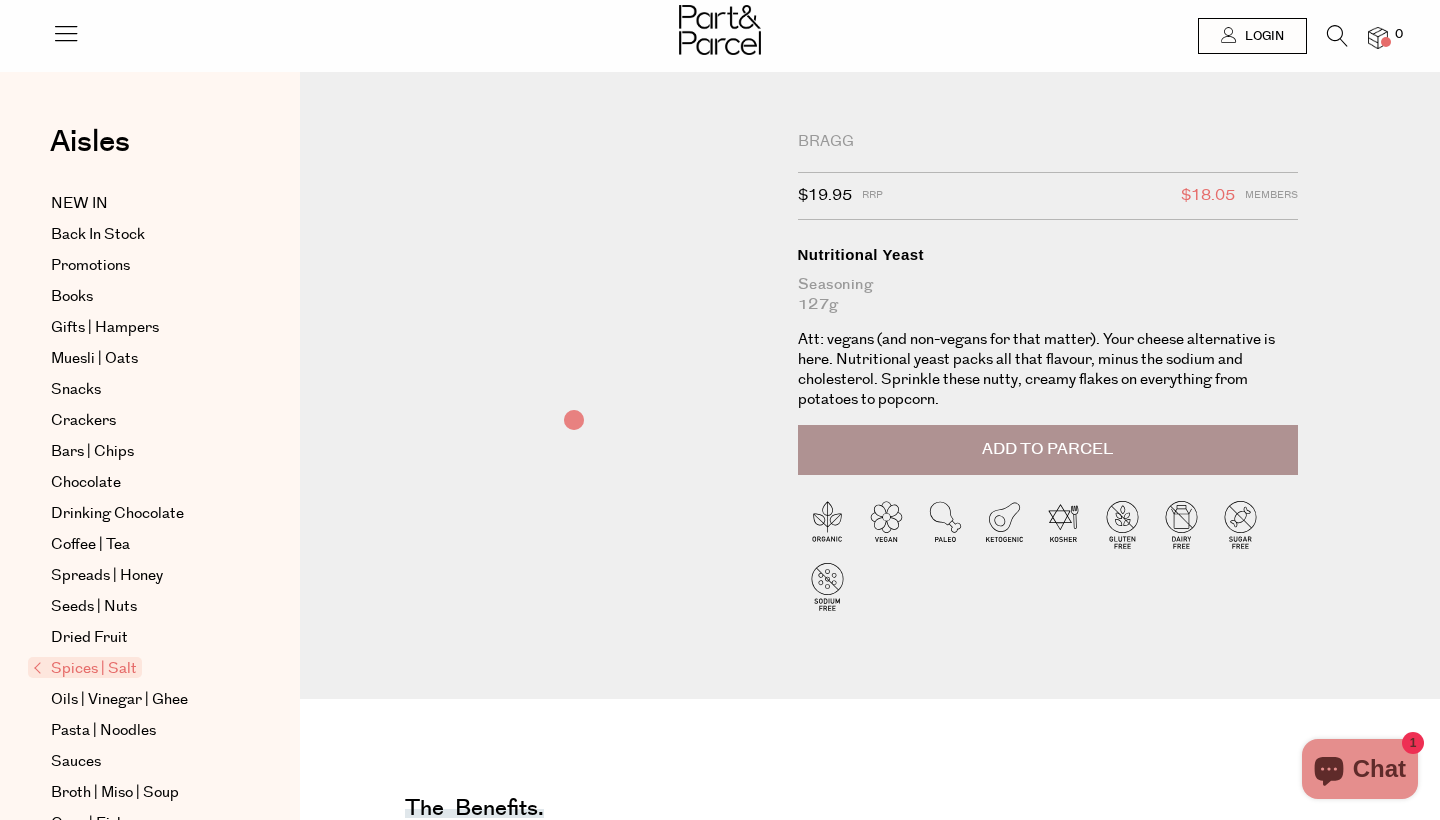 scroll, scrollTop: 0, scrollLeft: 0, axis: both 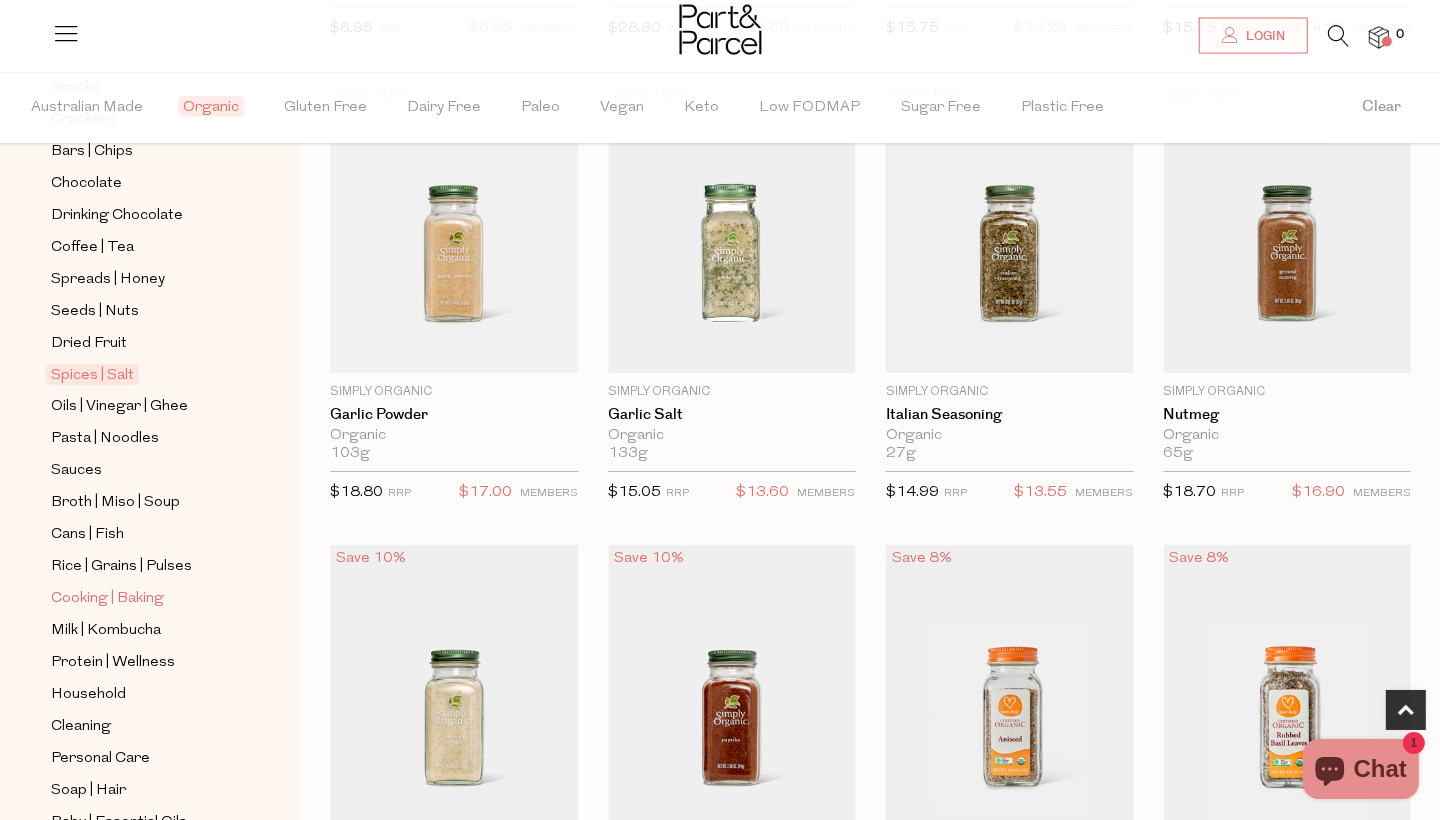 click on "Cooking | Baking" at bounding box center [107, 599] 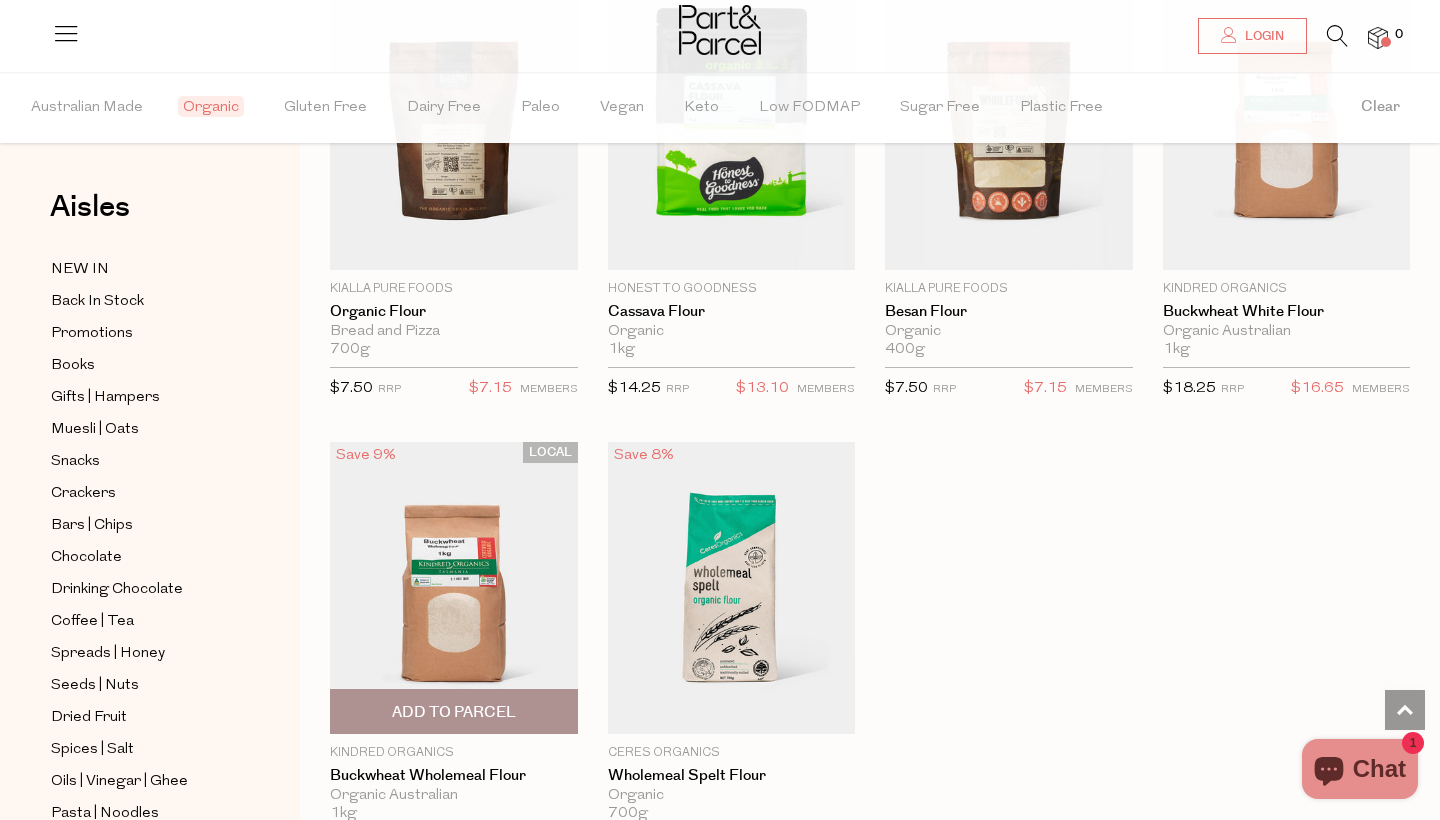 scroll, scrollTop: 5419, scrollLeft: 0, axis: vertical 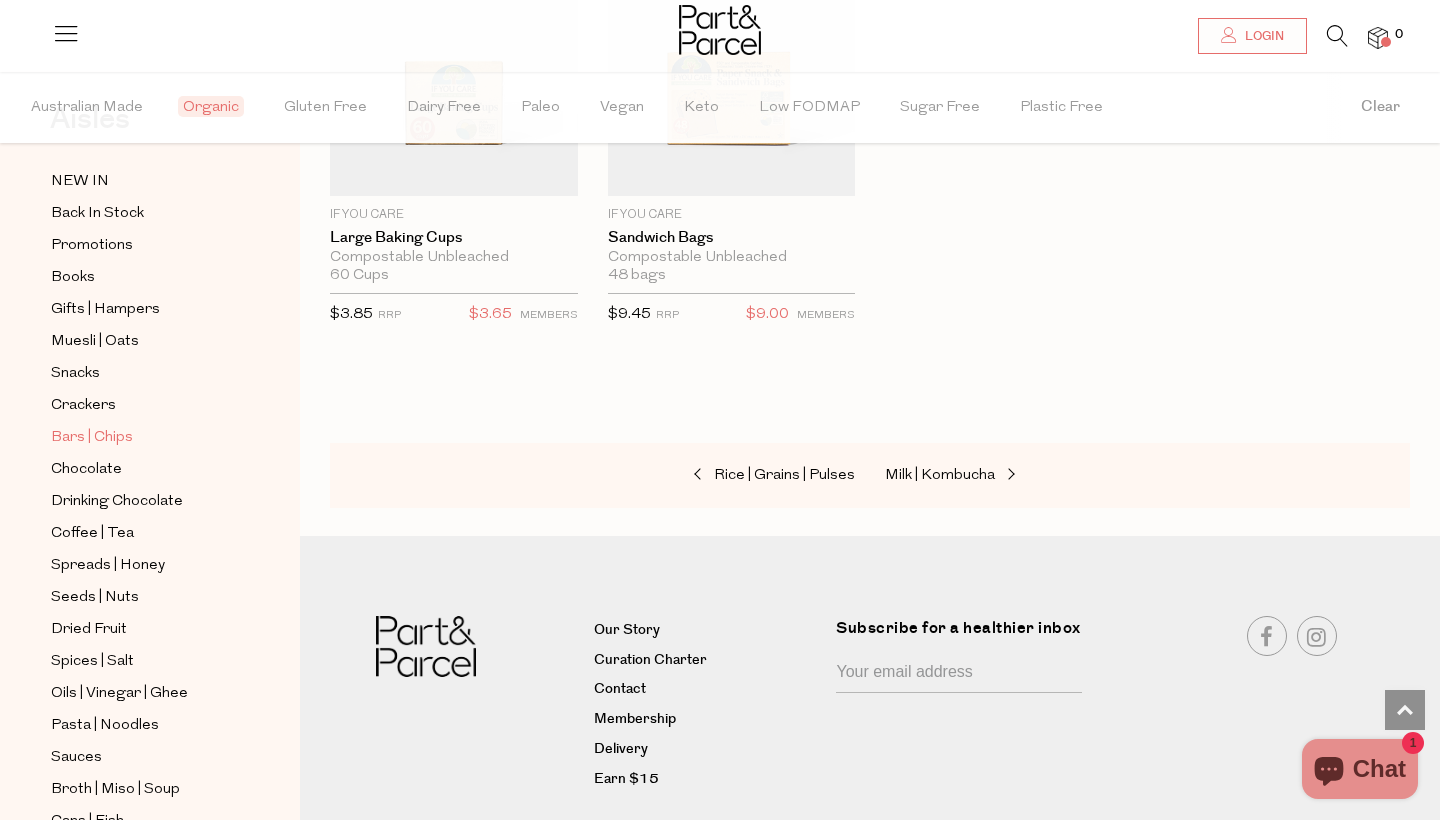 click on "Bars | Chips" at bounding box center (92, 438) 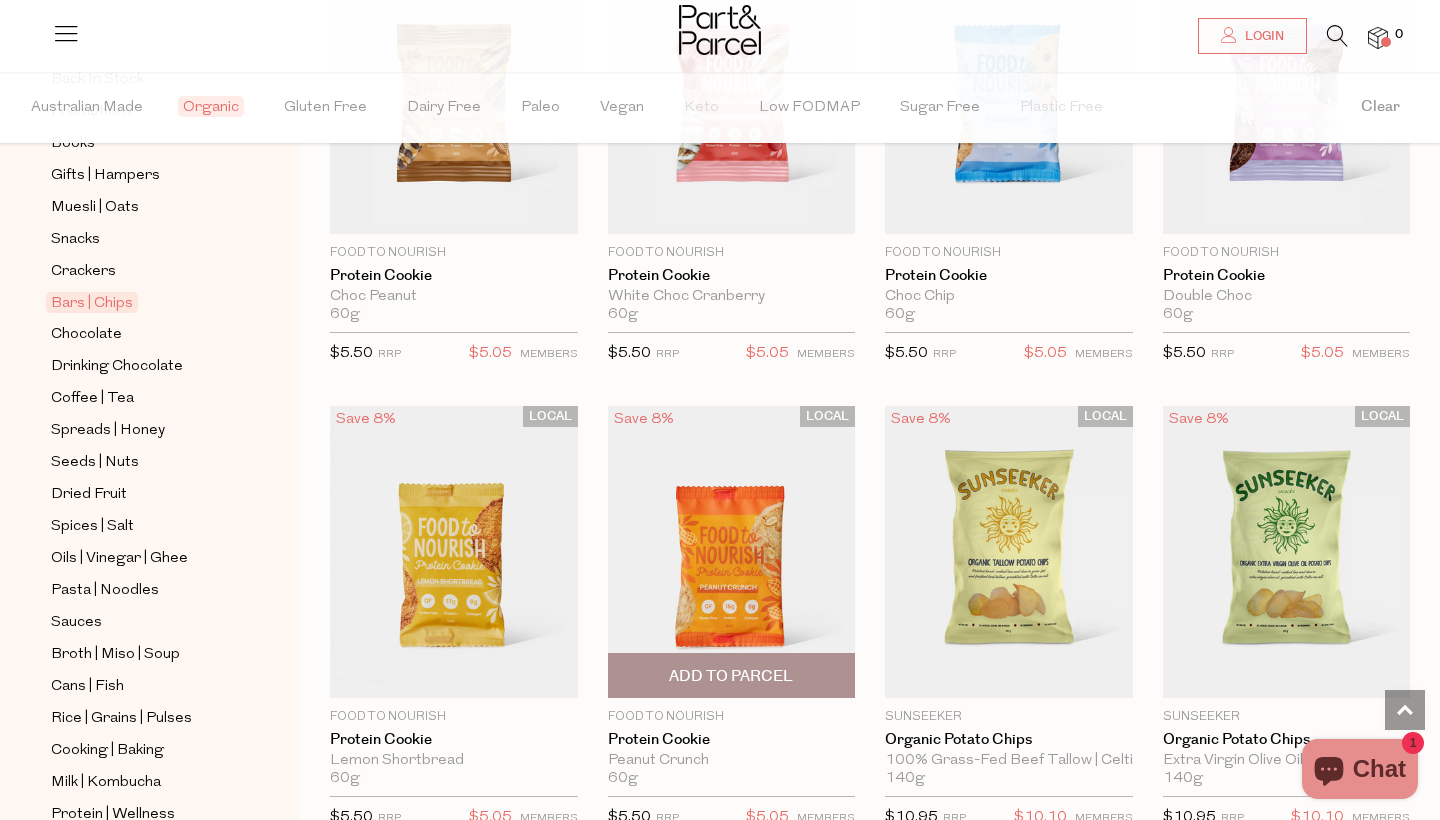scroll, scrollTop: 3158, scrollLeft: 0, axis: vertical 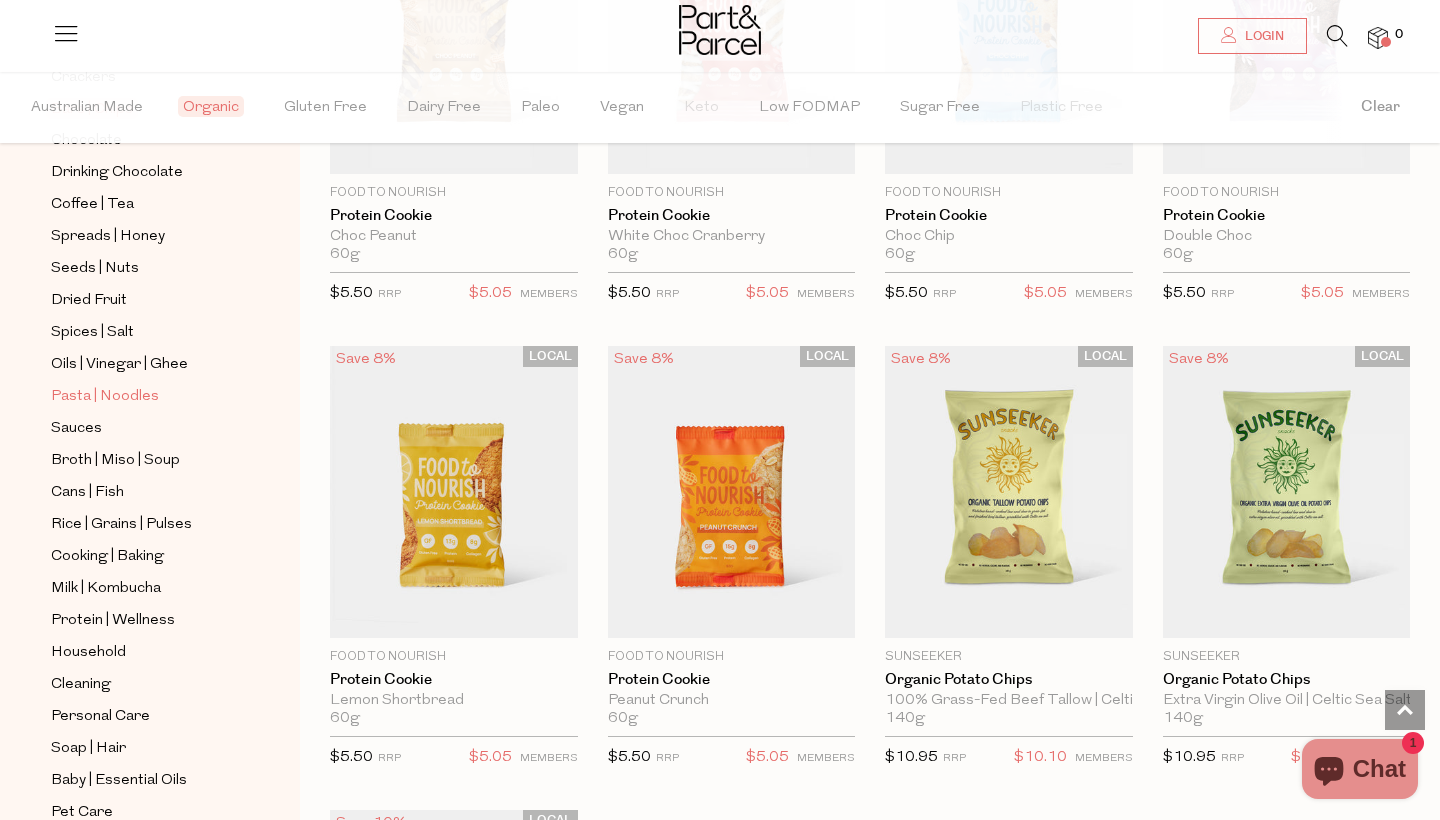 click on "Pasta | Noodles" at bounding box center (105, 397) 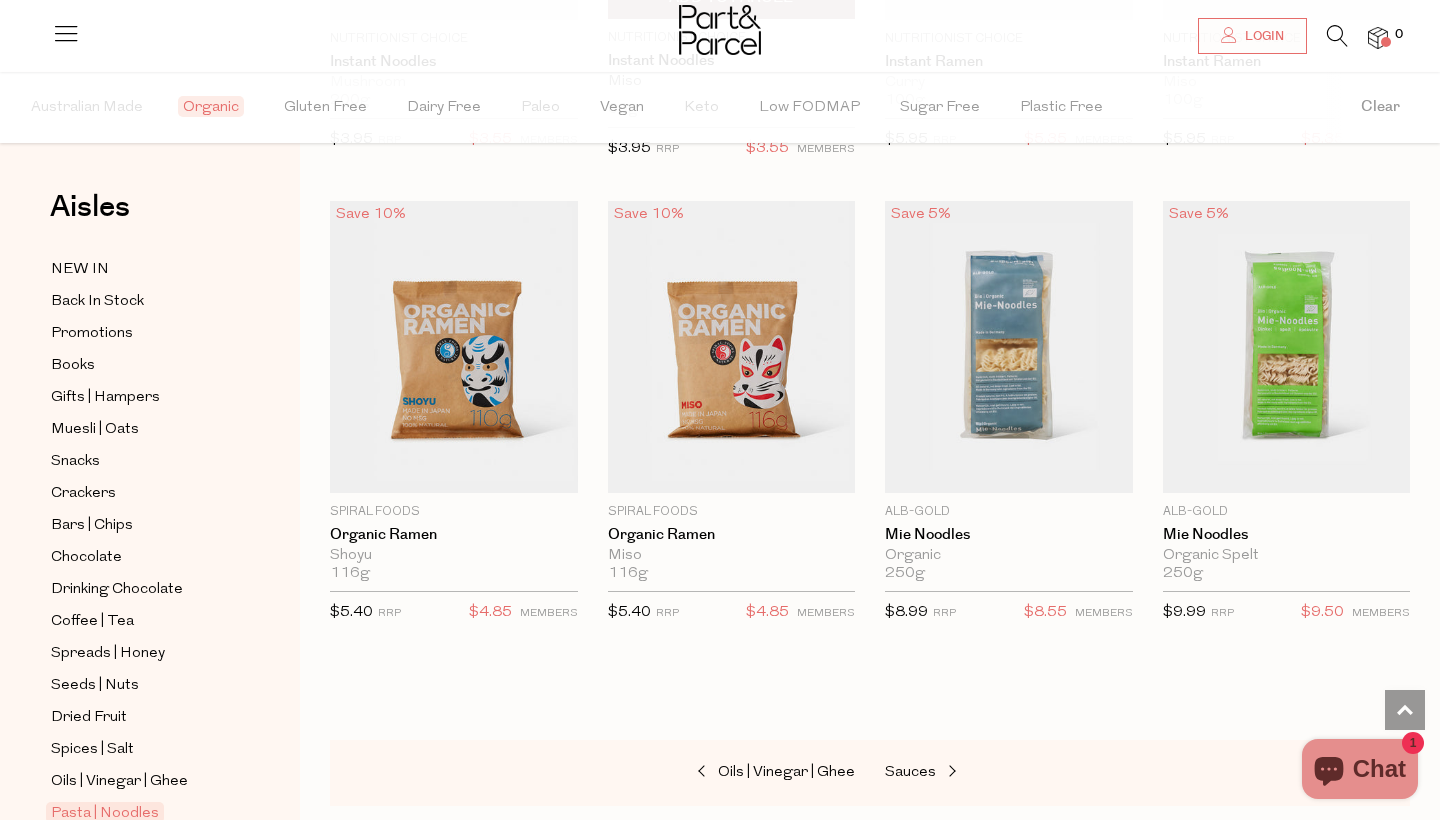 scroll, scrollTop: 5152, scrollLeft: 0, axis: vertical 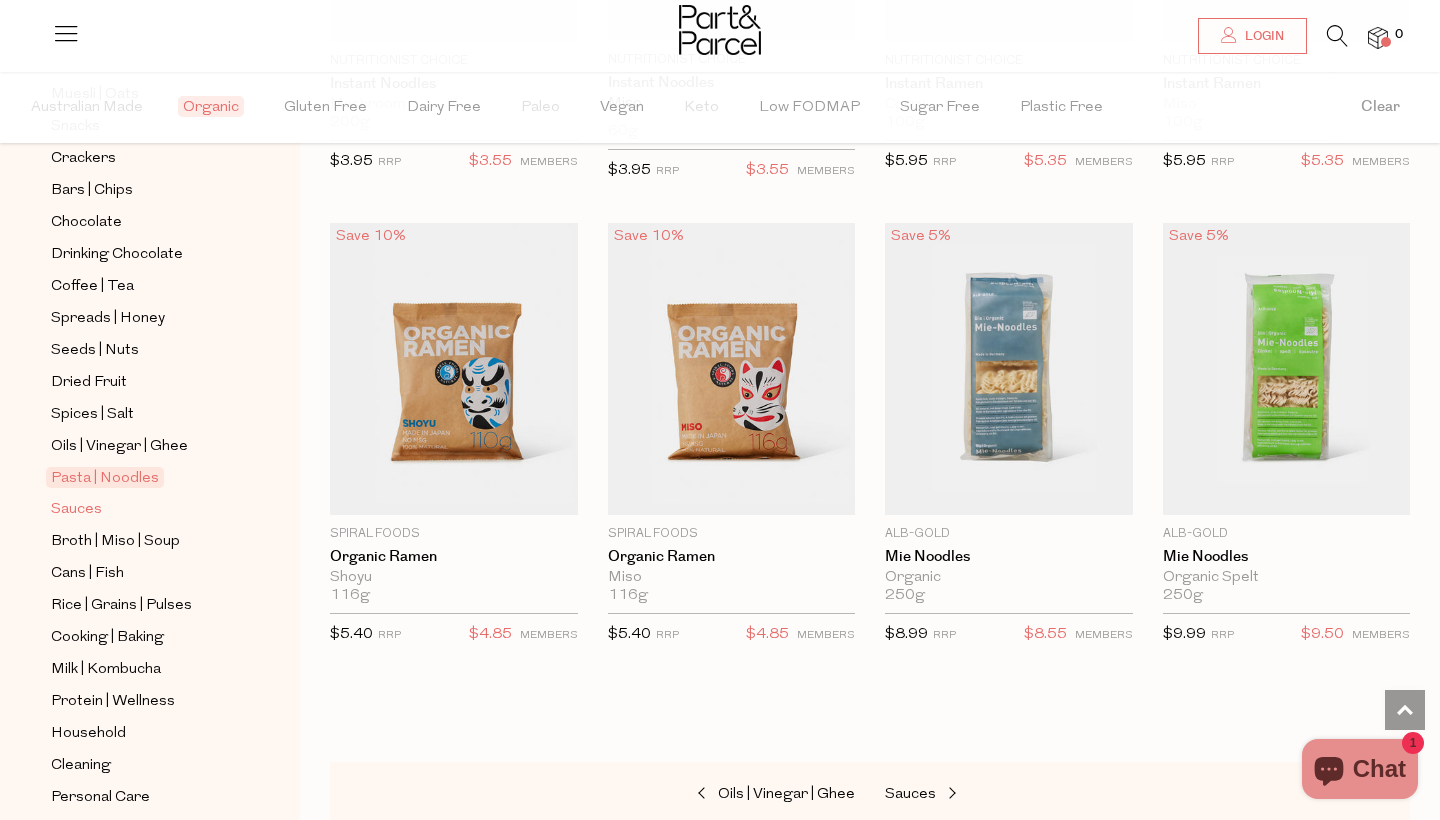 click on "Sauces" at bounding box center [76, 510] 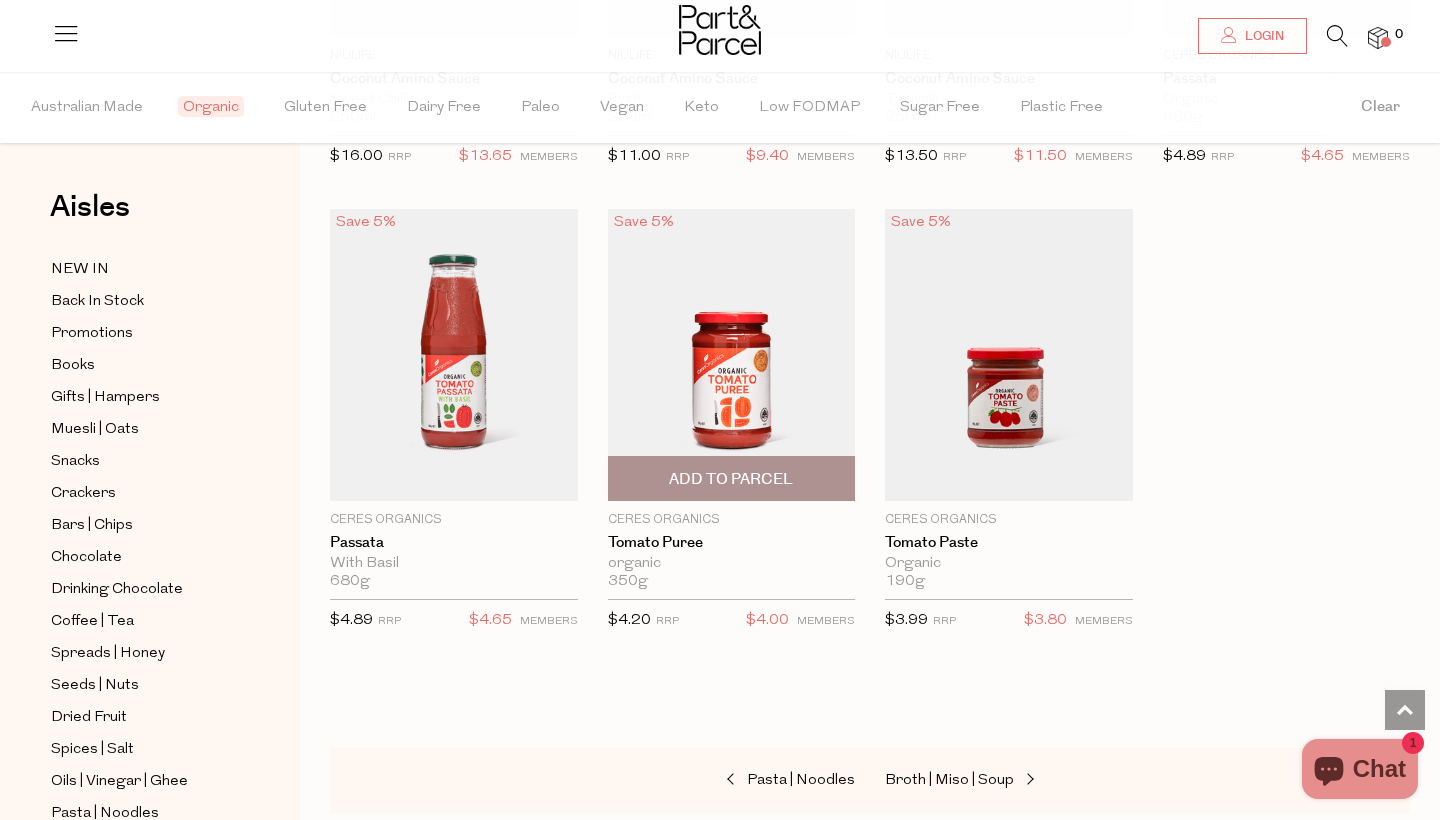 scroll, scrollTop: 3291, scrollLeft: 0, axis: vertical 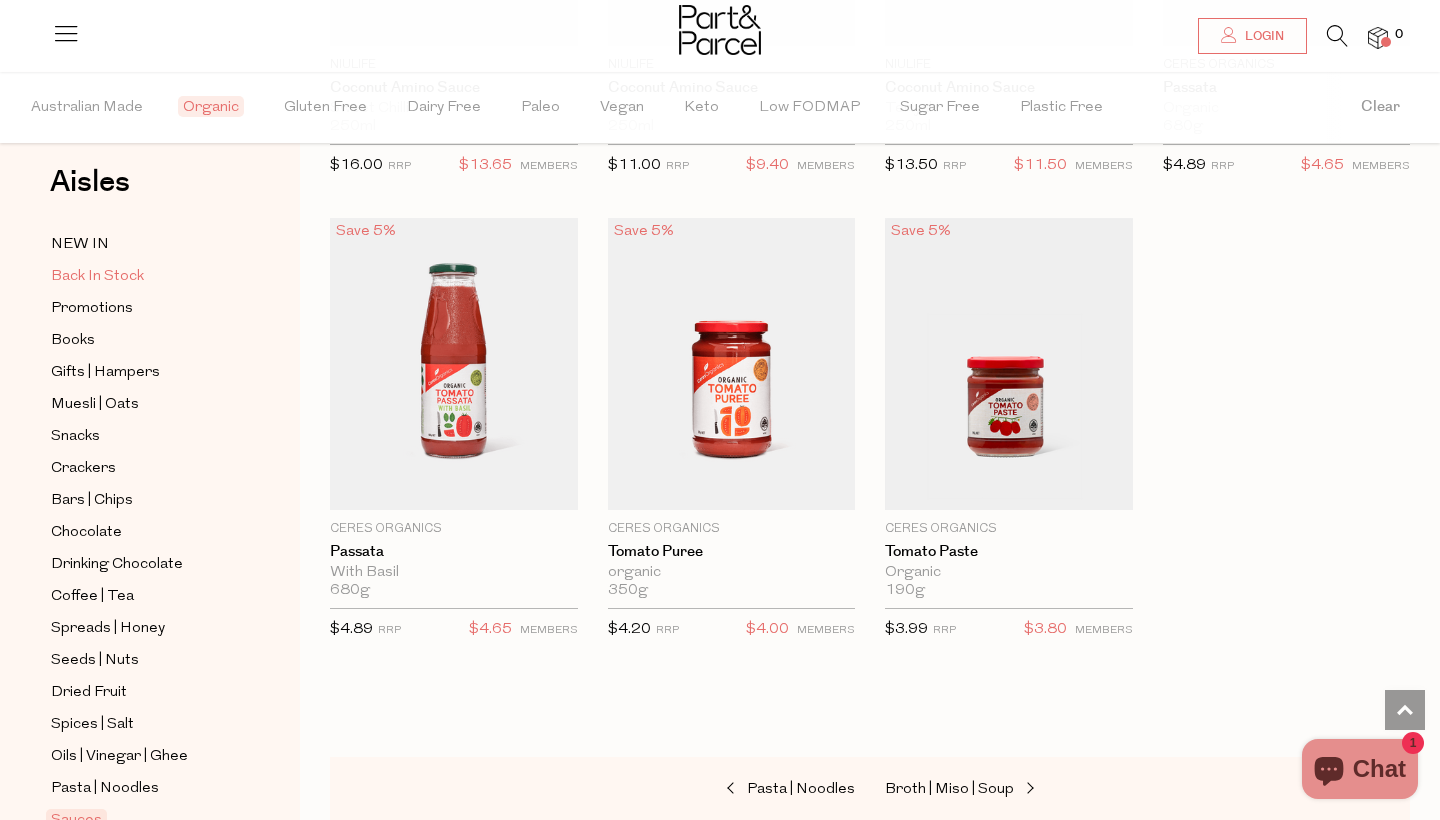 click on "Back In Stock" at bounding box center [97, 277] 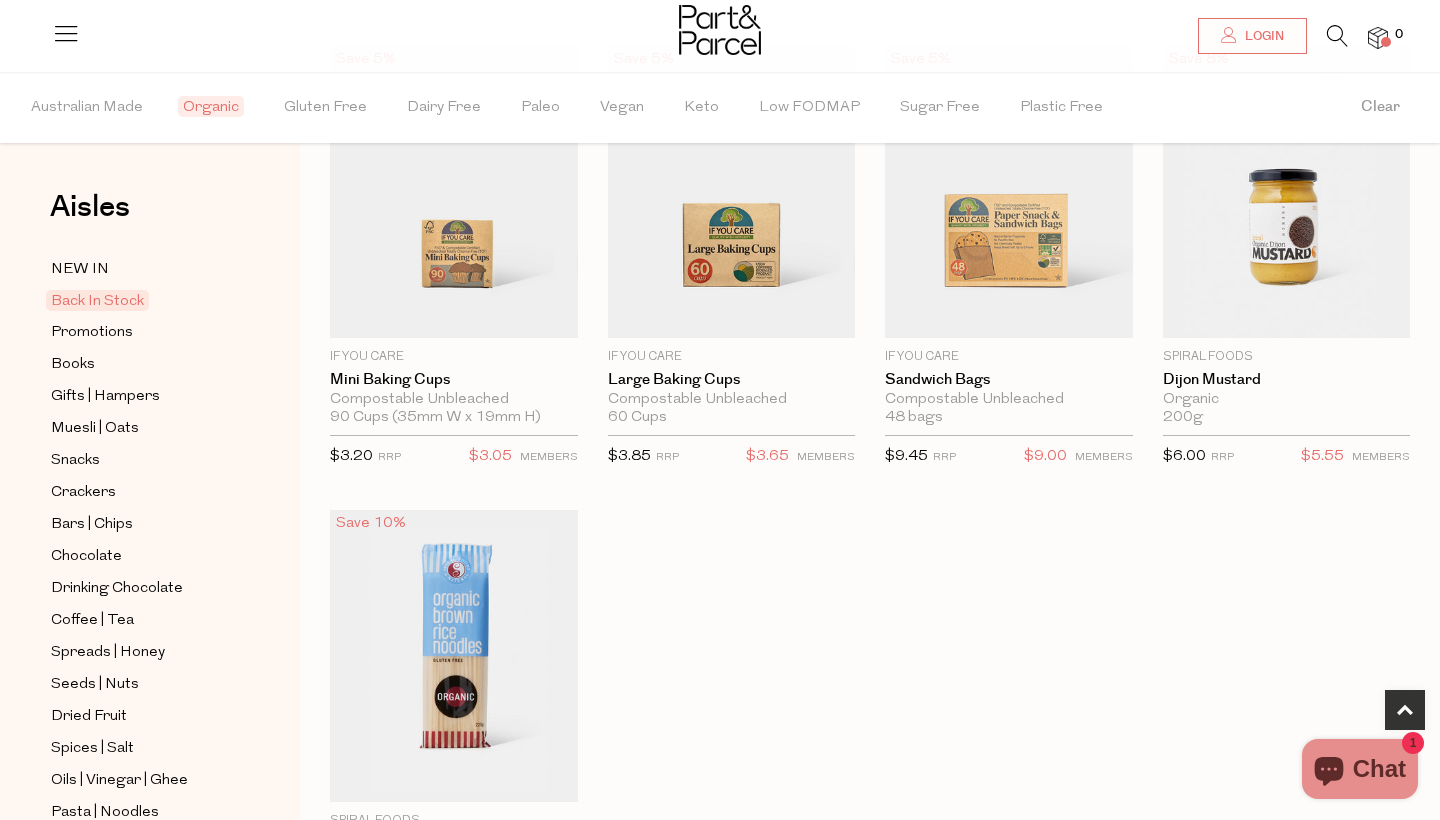 scroll, scrollTop: 680, scrollLeft: 0, axis: vertical 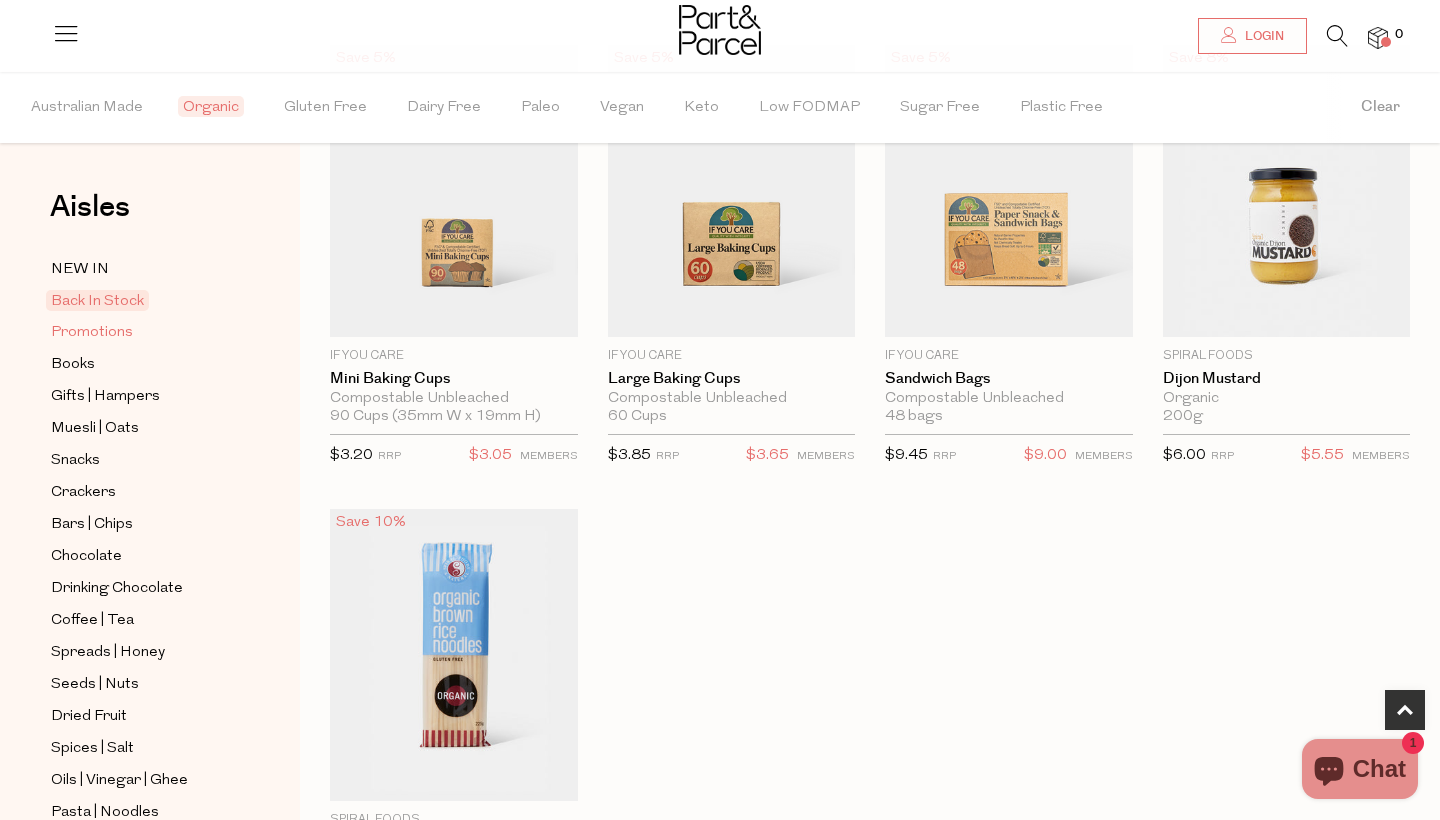 click on "Promotions" at bounding box center [92, 333] 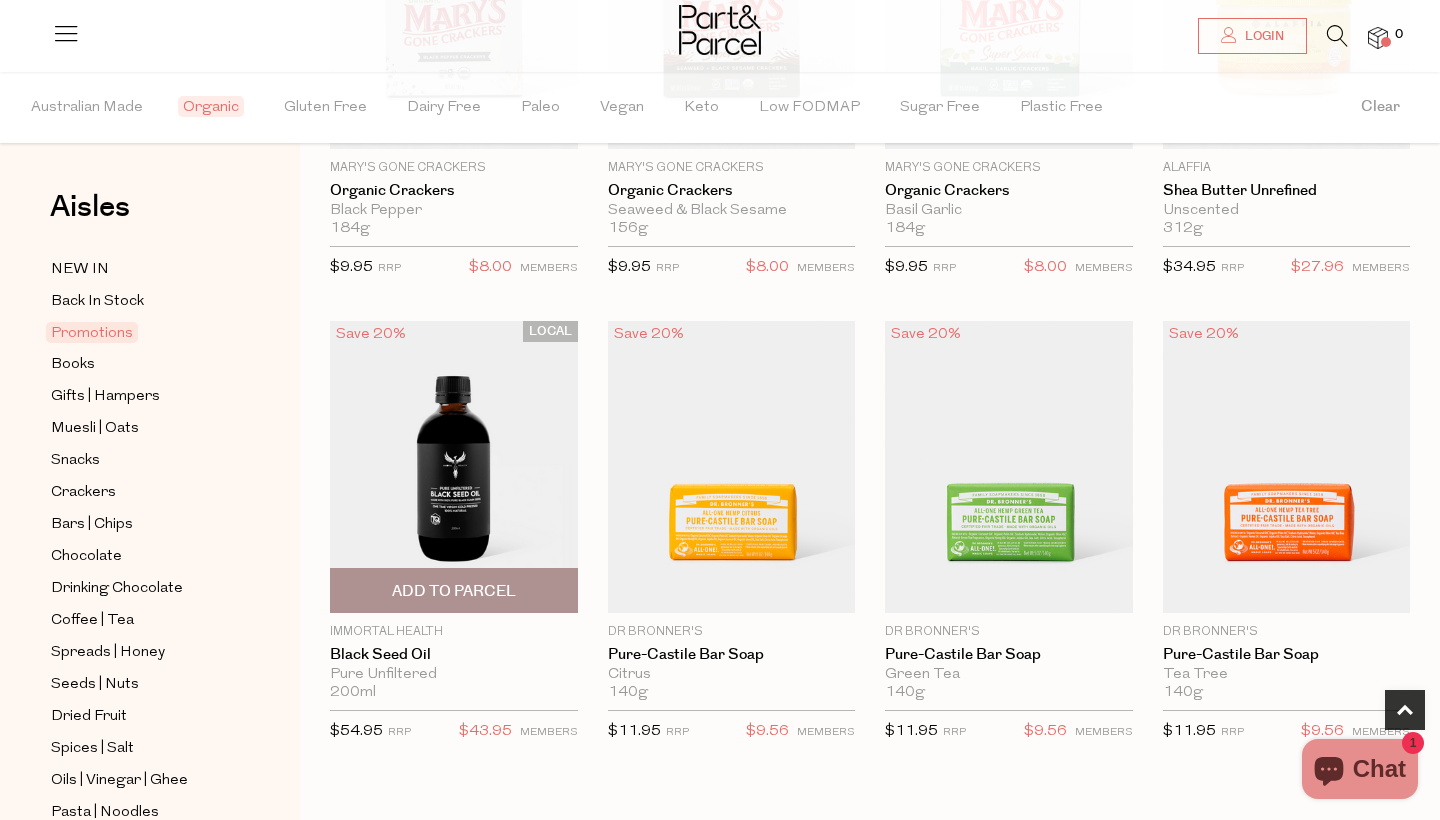 scroll, scrollTop: 402, scrollLeft: 0, axis: vertical 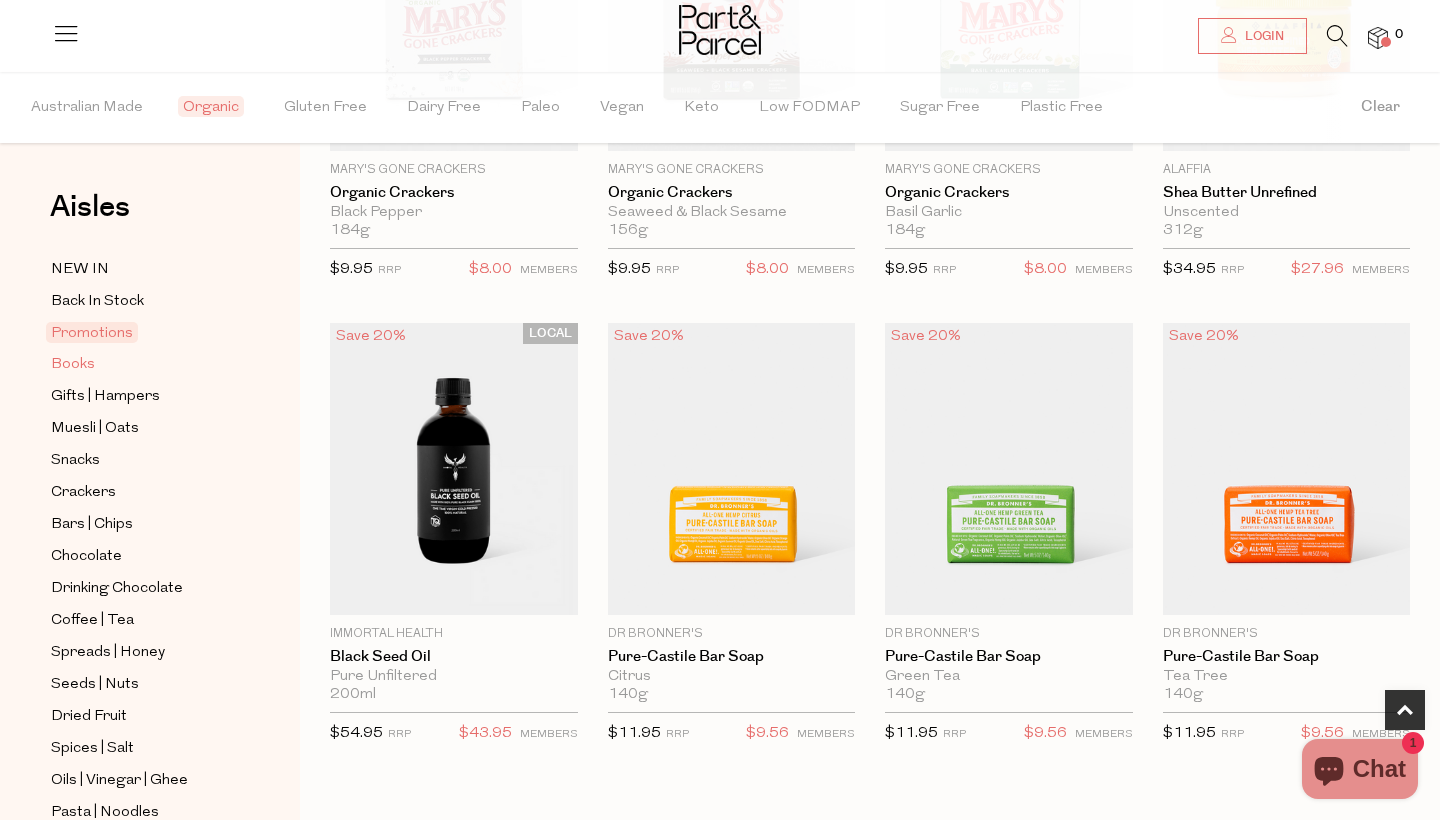 click on "Books" at bounding box center [73, 365] 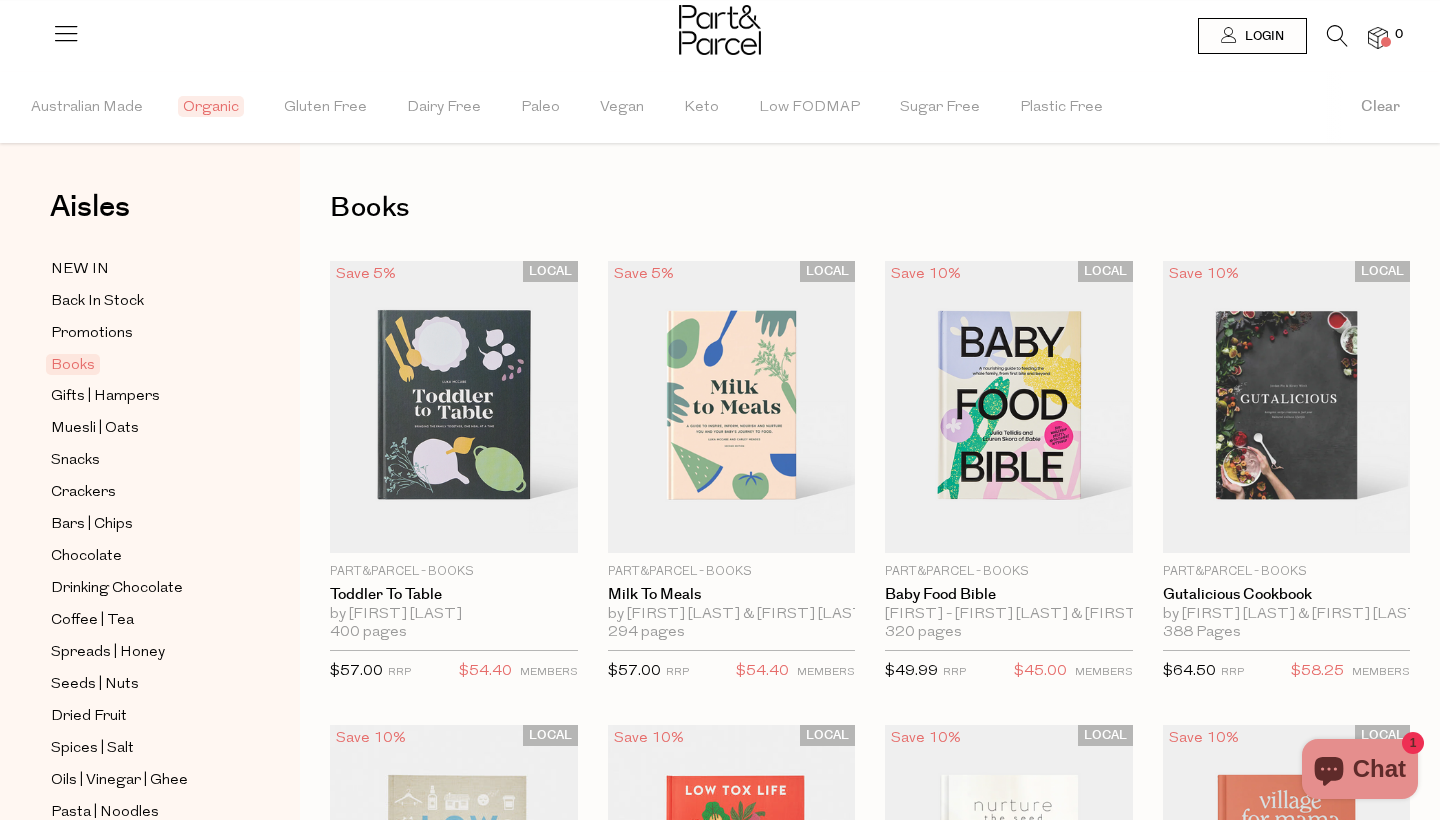 scroll, scrollTop: 0, scrollLeft: 0, axis: both 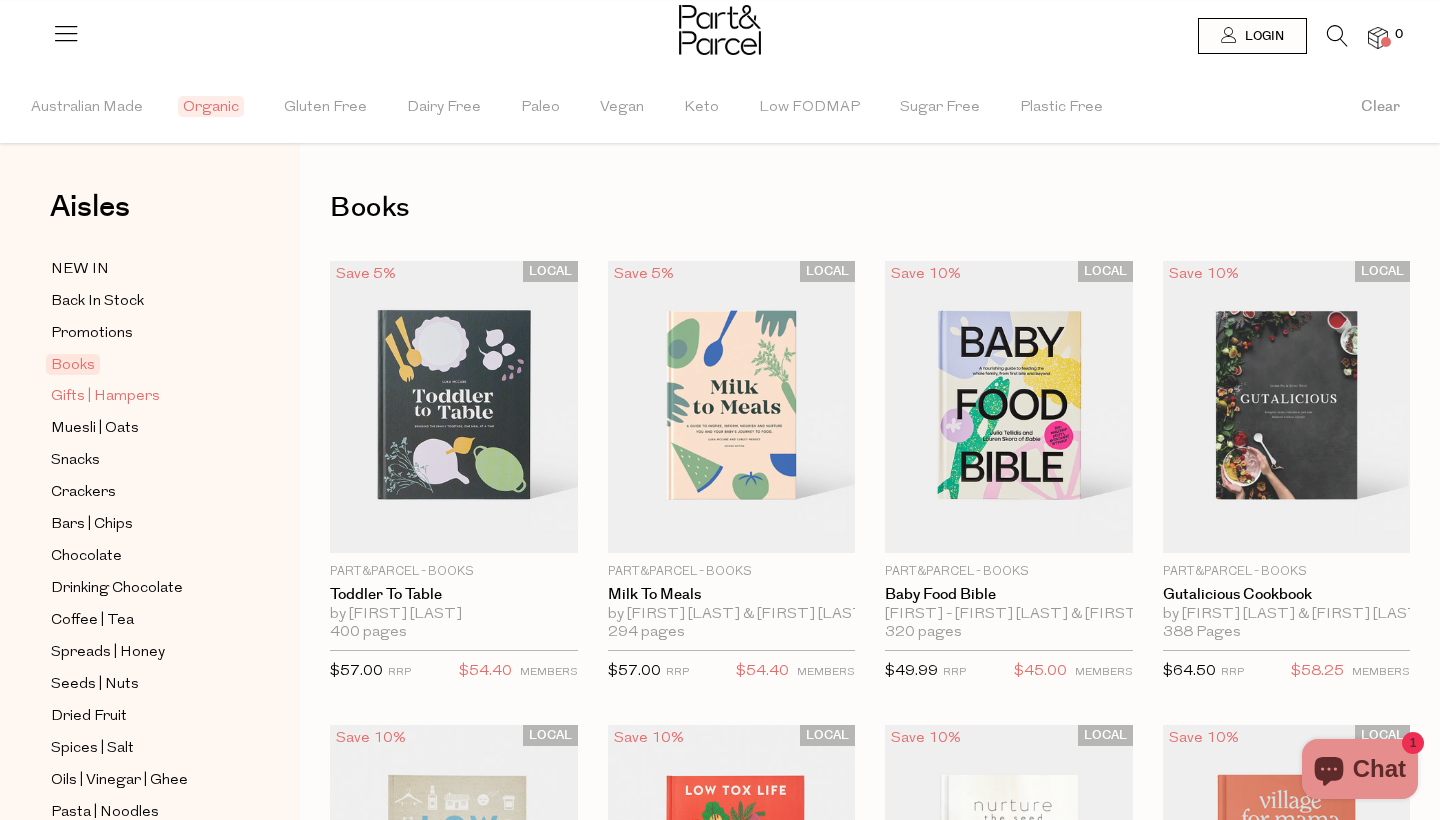 click on "Gifts | Hampers" at bounding box center [105, 397] 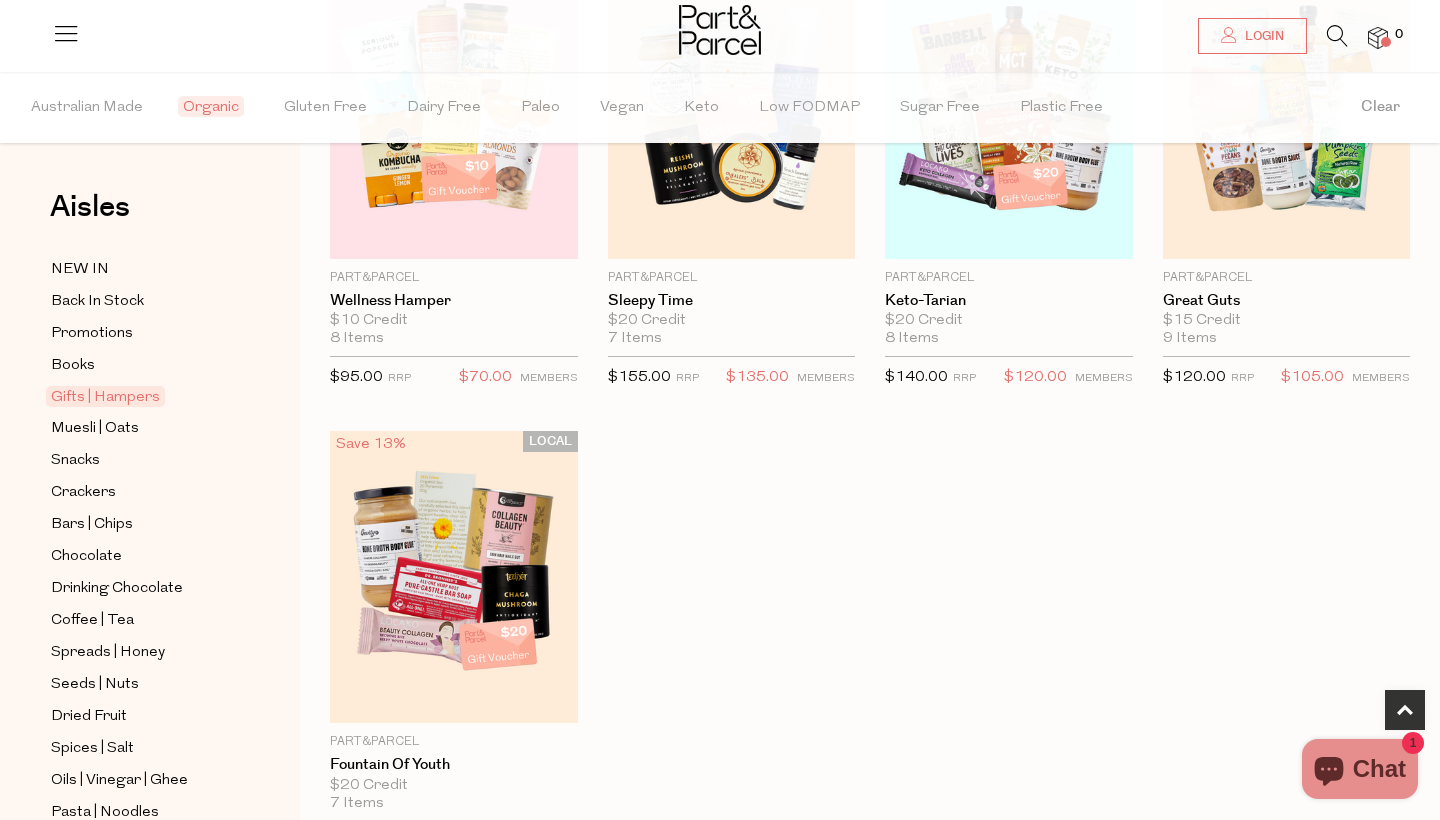 scroll, scrollTop: 762, scrollLeft: 0, axis: vertical 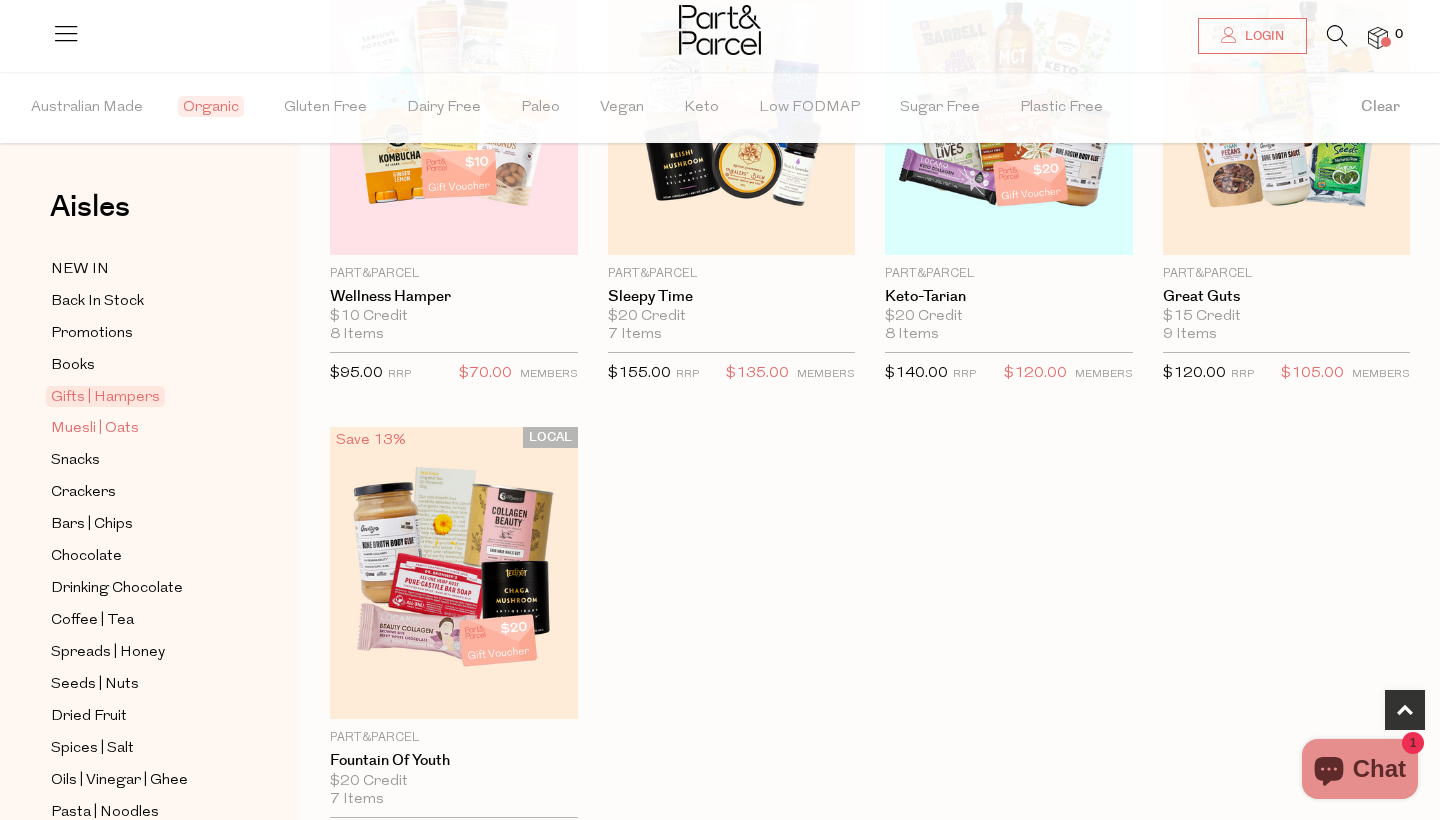 click on "Muesli | Oats" at bounding box center (95, 429) 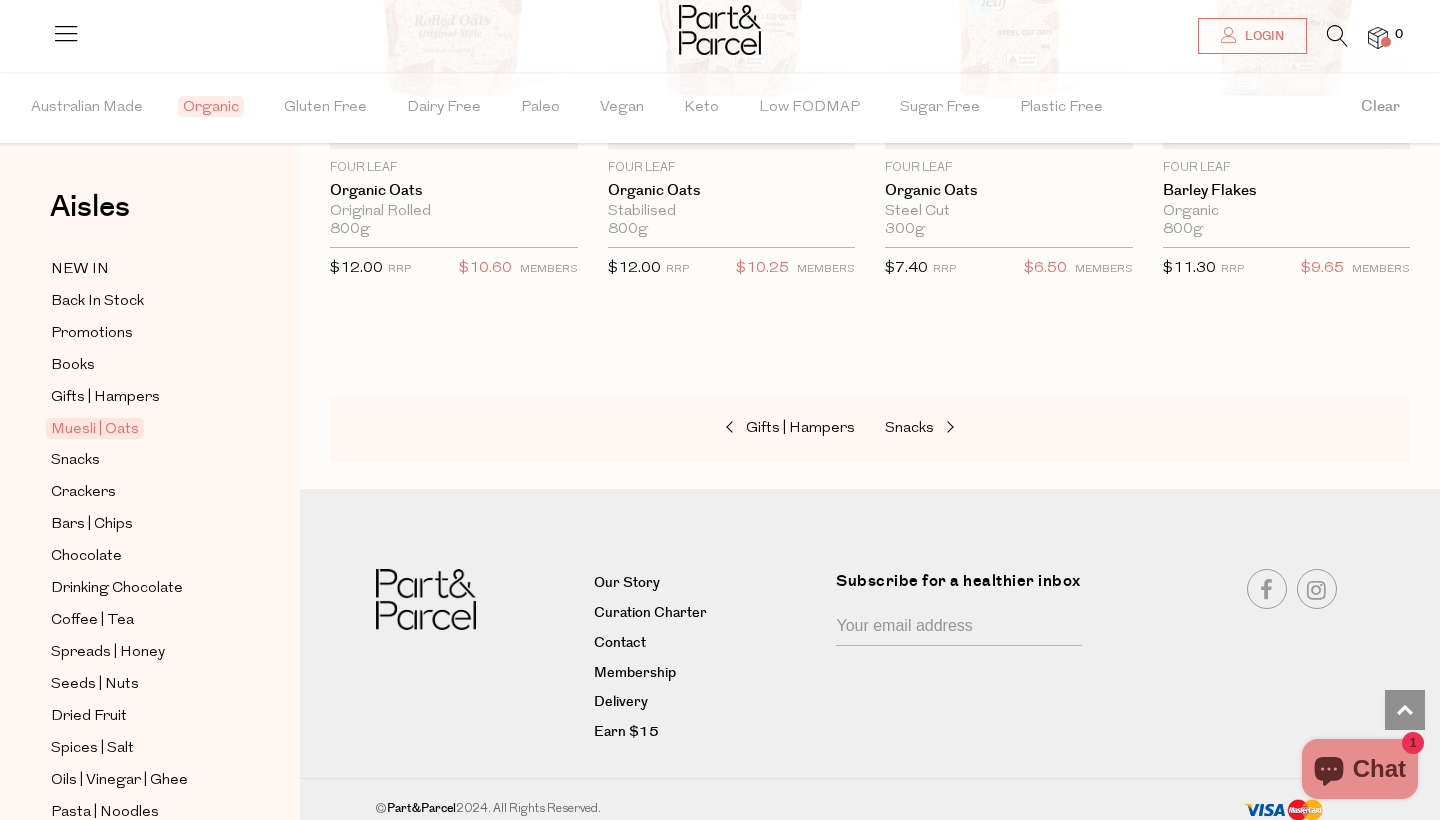 scroll, scrollTop: 5043, scrollLeft: 0, axis: vertical 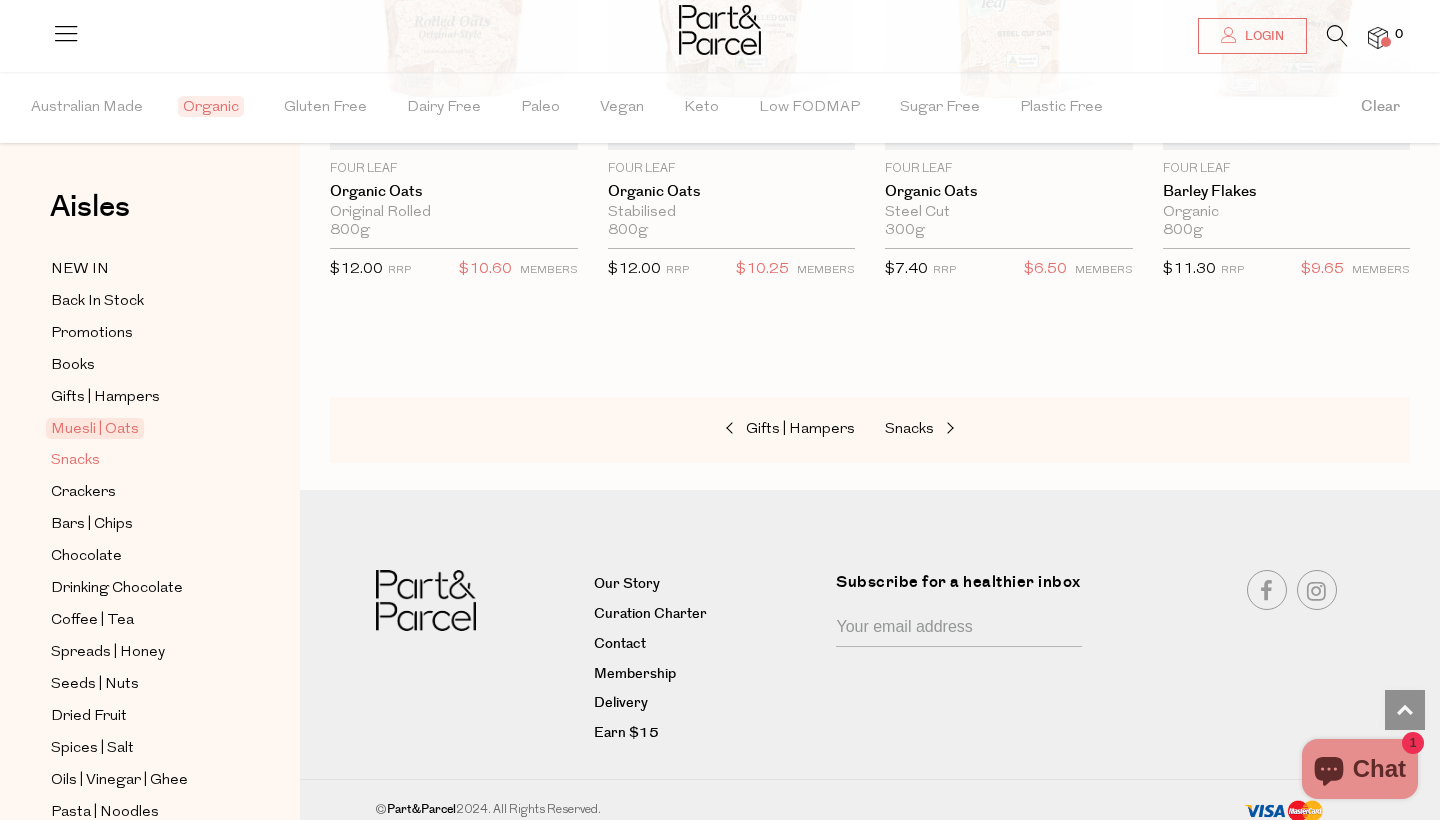 click on "Snacks" at bounding box center [75, 461] 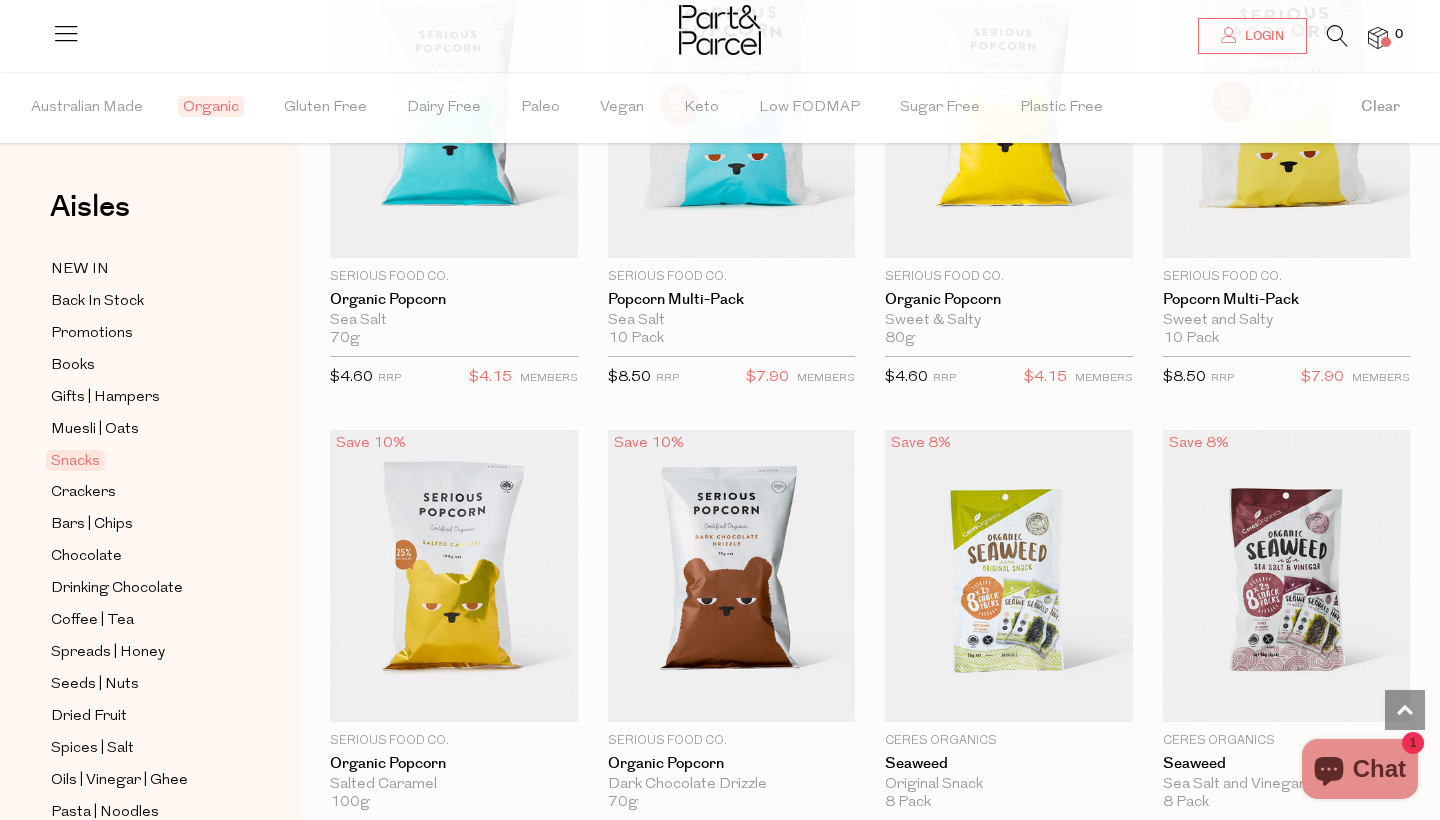 scroll, scrollTop: 2727, scrollLeft: 0, axis: vertical 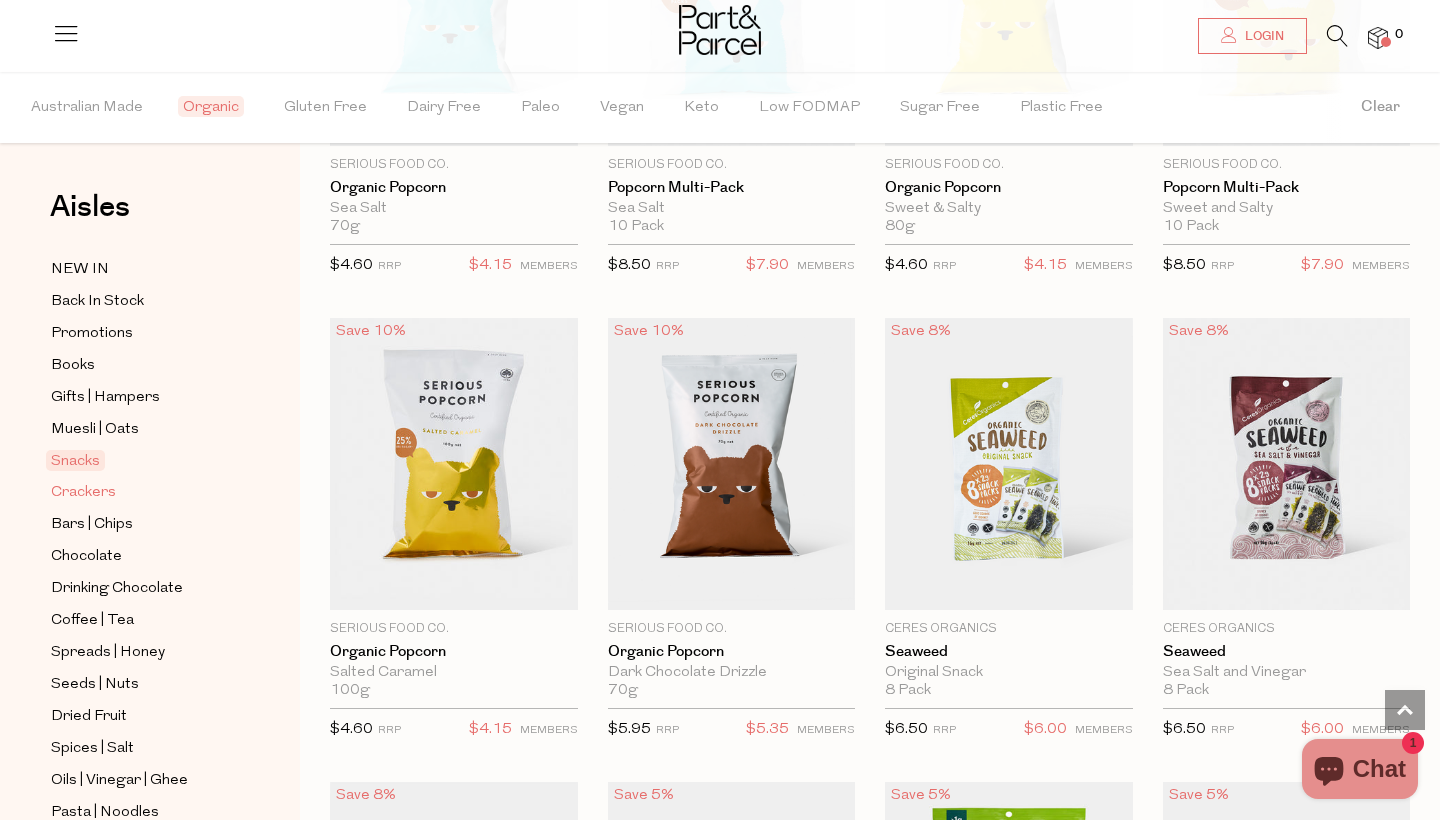 click on "Crackers" at bounding box center [83, 493] 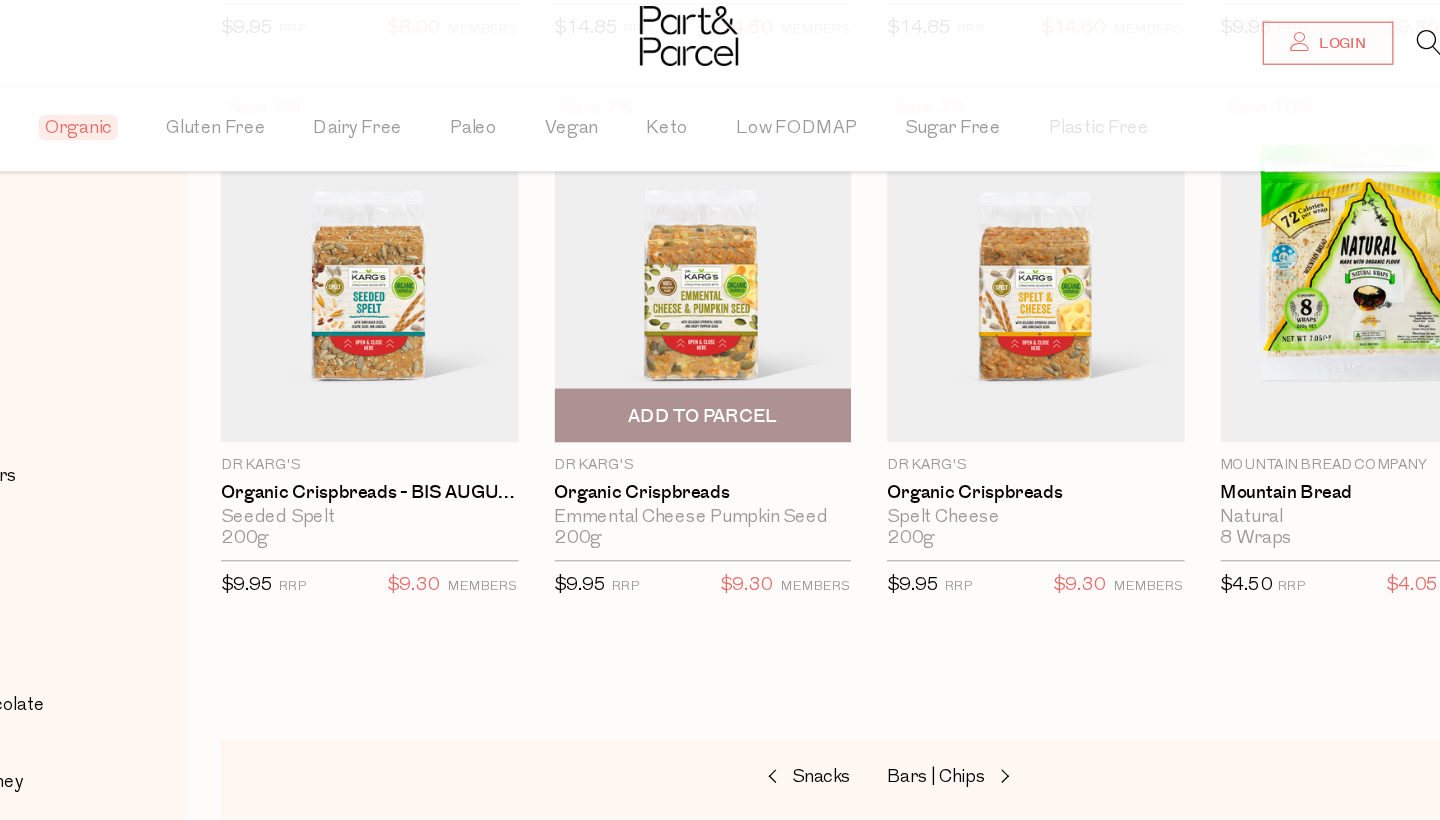 scroll, scrollTop: 2903, scrollLeft: 0, axis: vertical 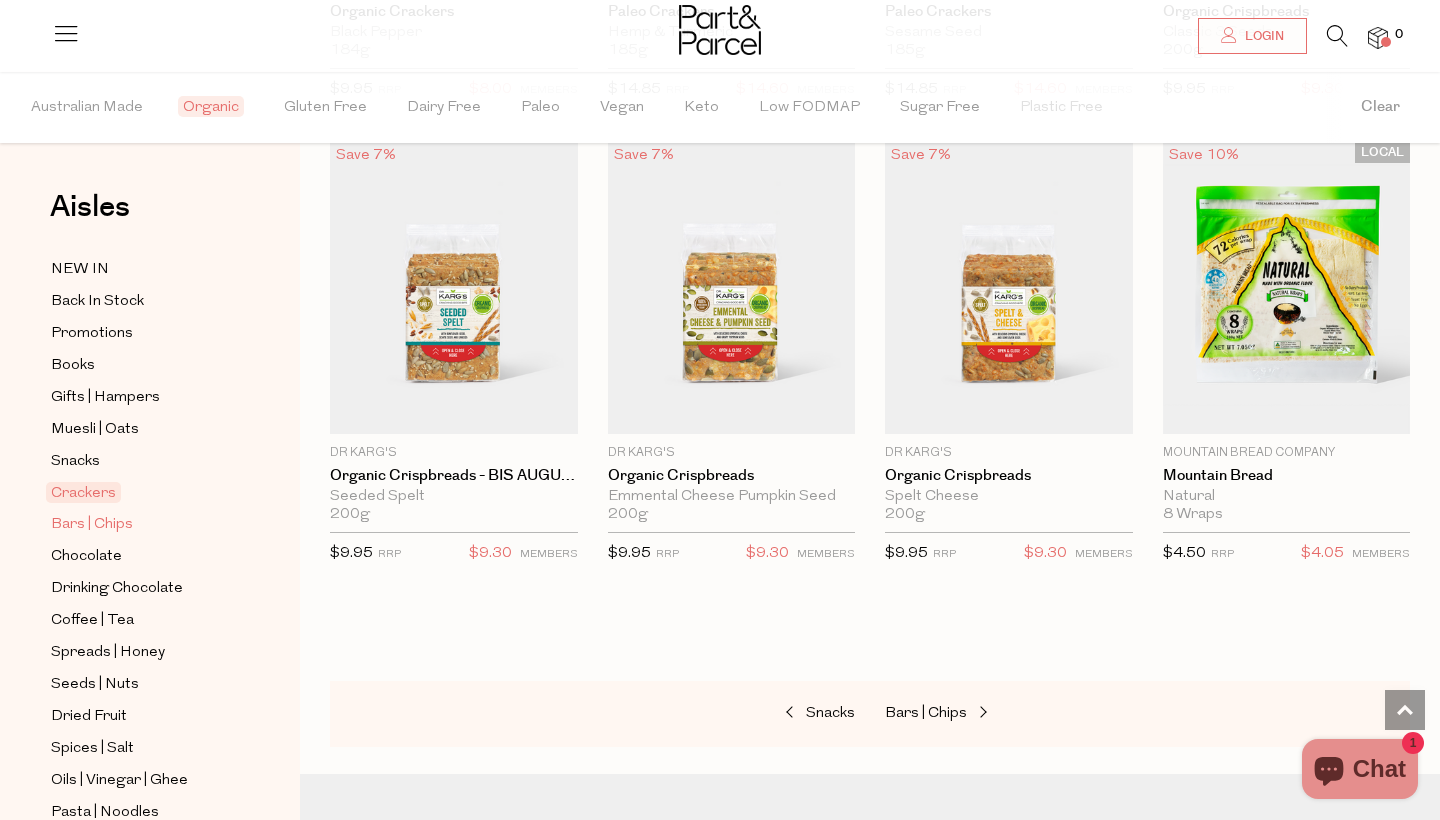 click on "Bars | Chips" at bounding box center [92, 525] 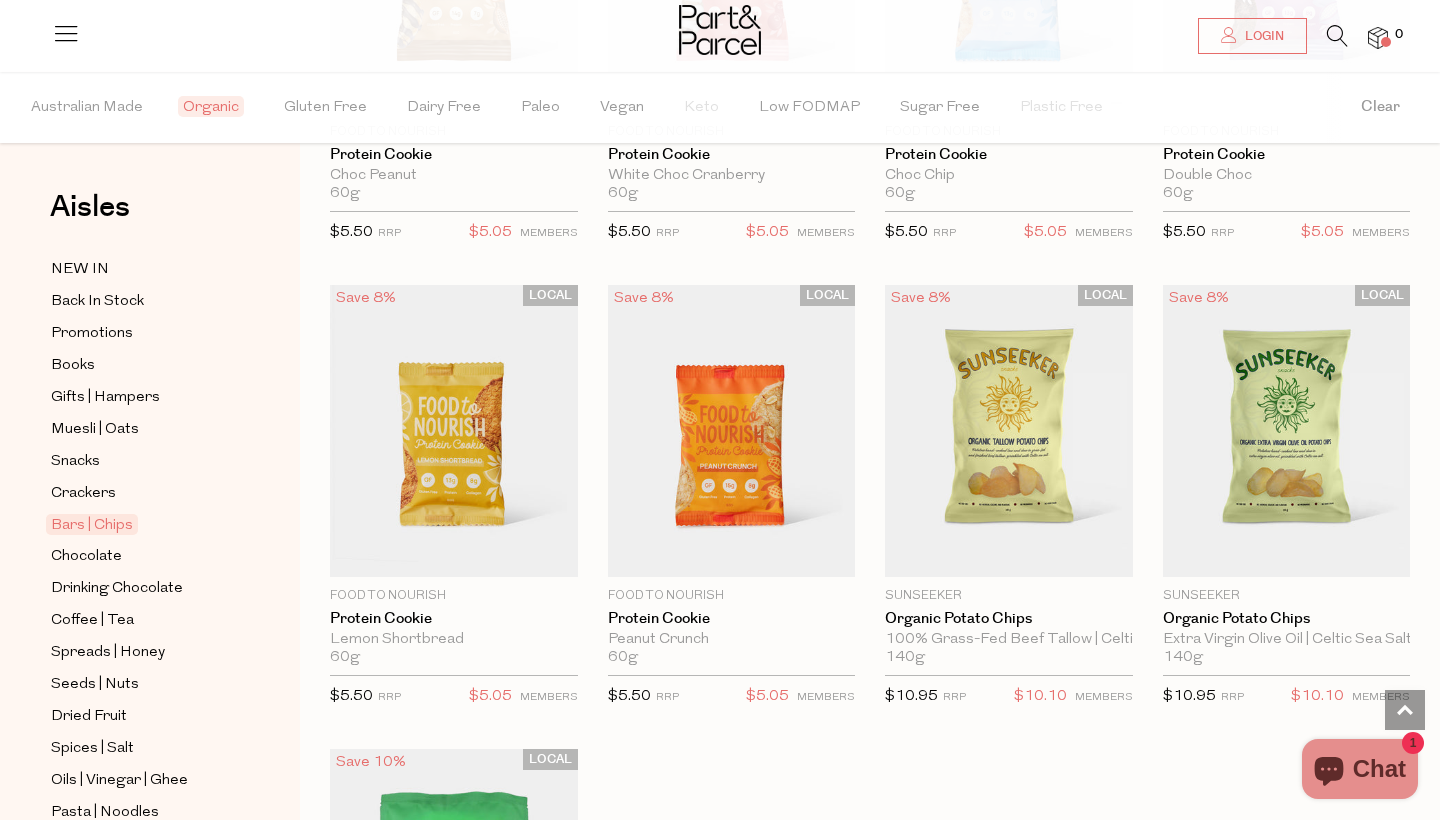 scroll, scrollTop: 3206, scrollLeft: 0, axis: vertical 